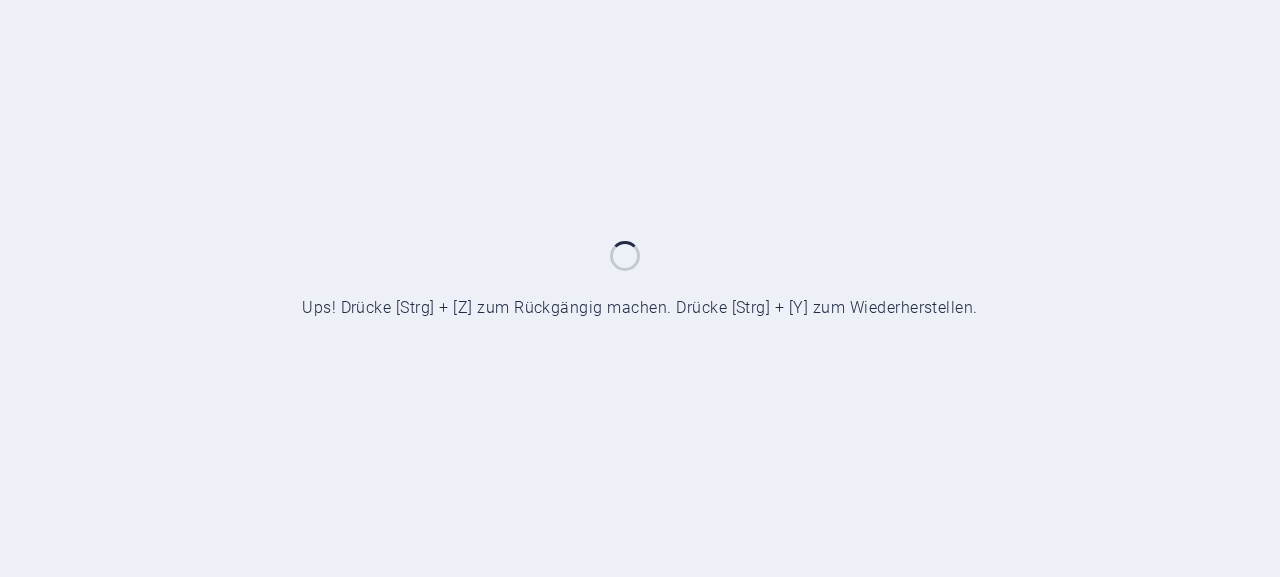 scroll, scrollTop: 0, scrollLeft: 0, axis: both 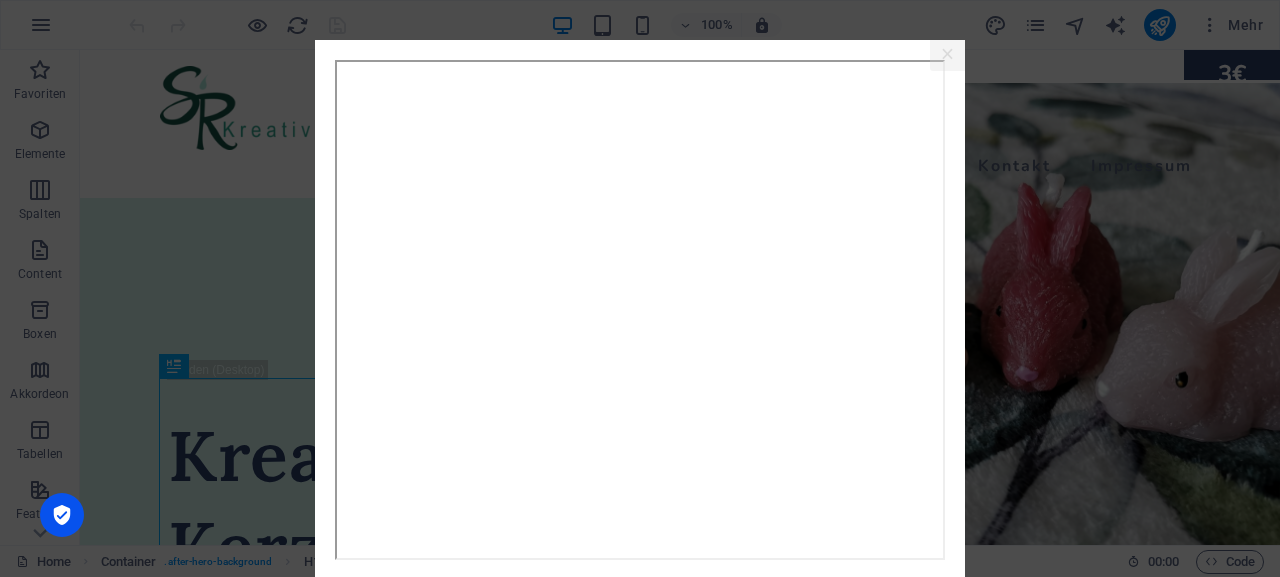 click on "×" 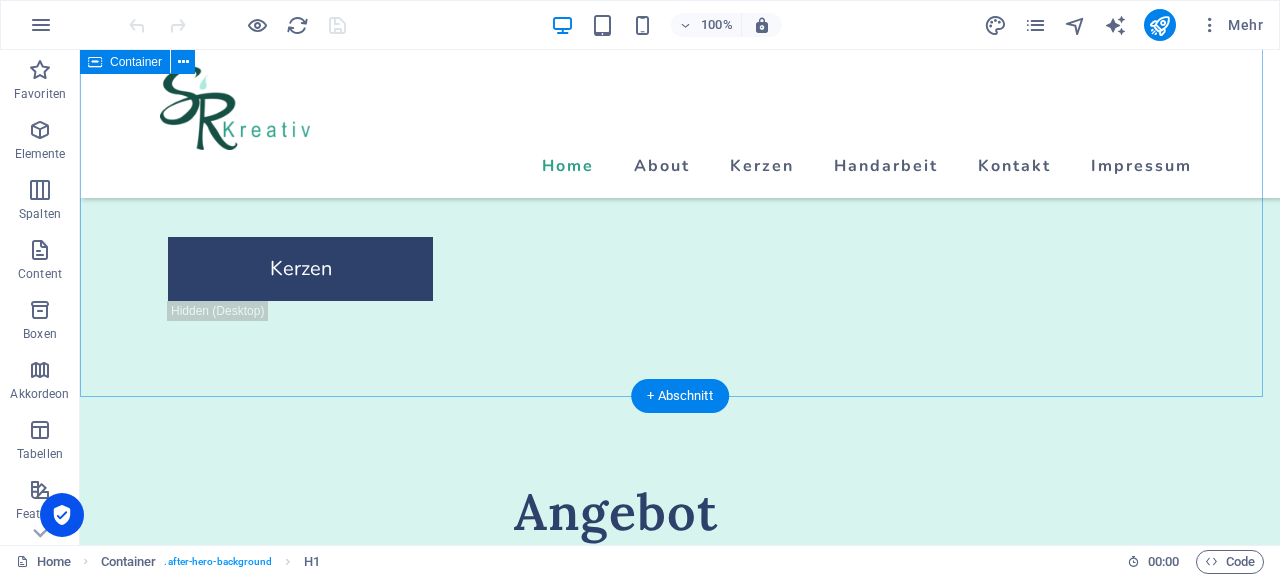scroll, scrollTop: 416, scrollLeft: 0, axis: vertical 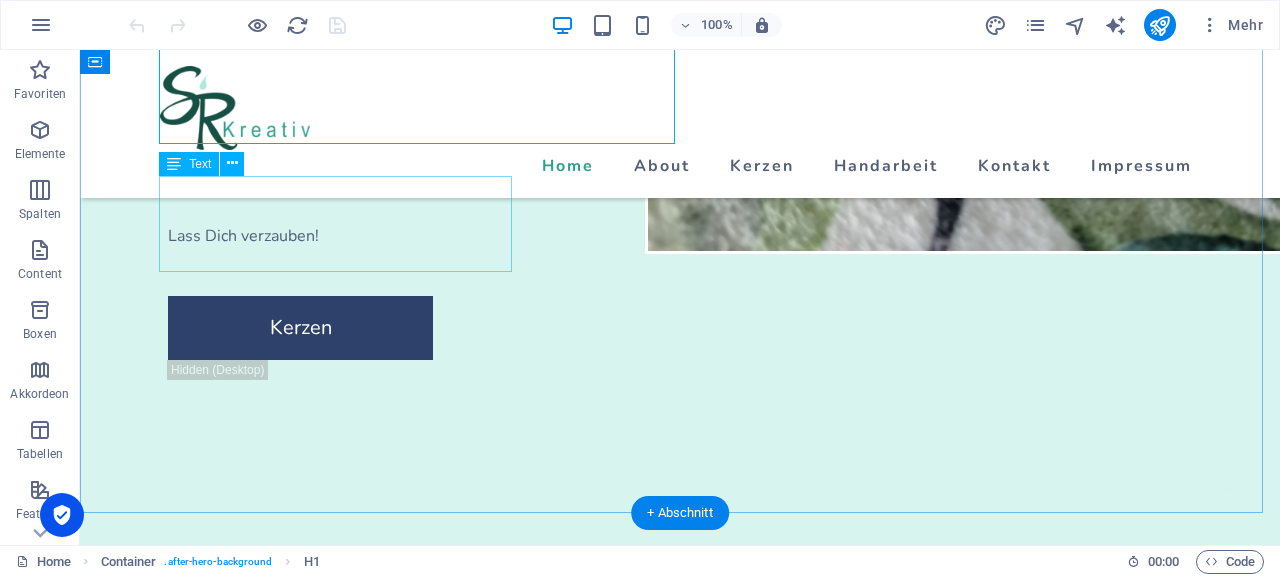 click on "Selbst gegossene und liebevoll Handbemalte Kerzen sowie selbst Gehäkeltes.  Lass Dich verzauben!" at bounding box center [680, 212] 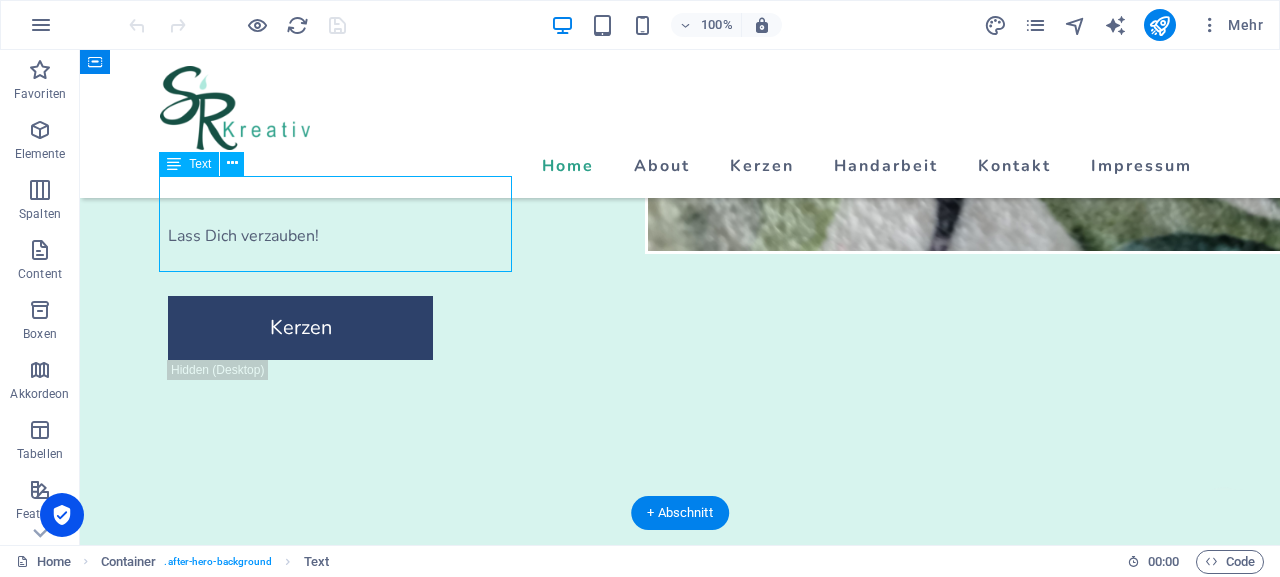 click on "Selbst gegossene und liebevoll Handbemalte Kerzen sowie selbst Gehäkeltes.  Lass Dich verzauben!" at bounding box center [680, 212] 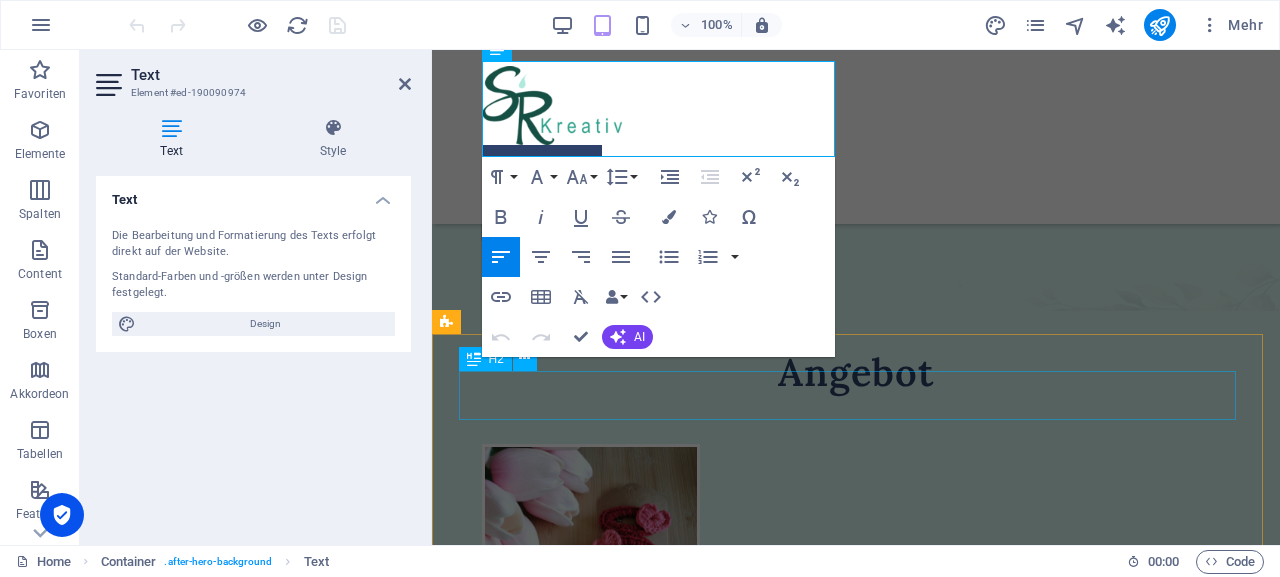click on "Angebot" at bounding box center [856, 372] 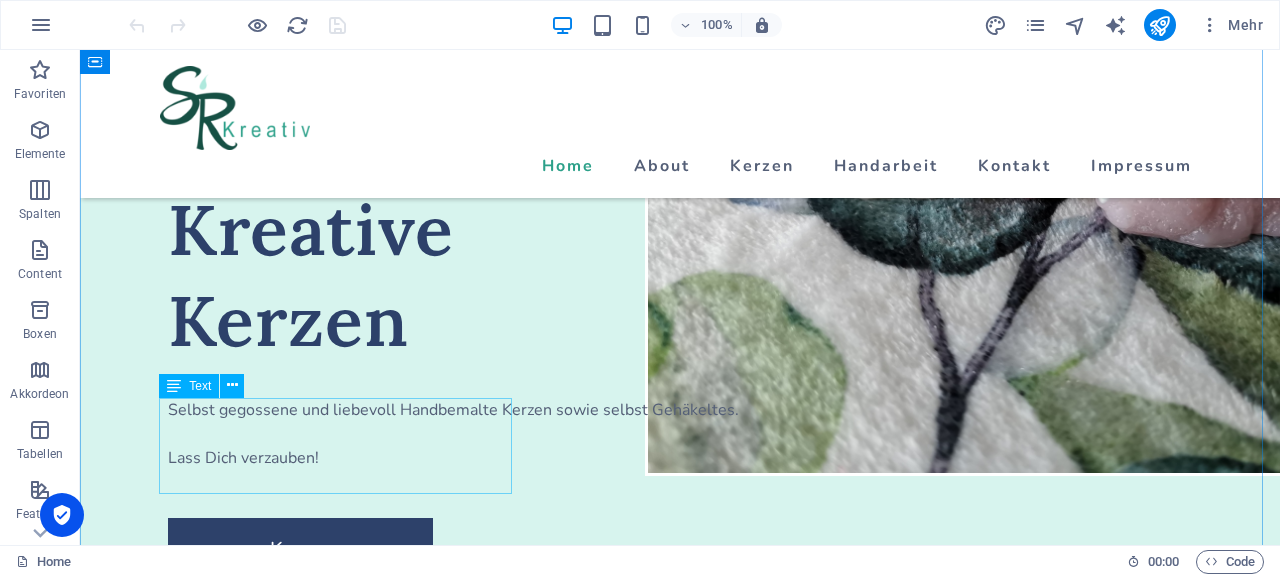 scroll, scrollTop: 291, scrollLeft: 0, axis: vertical 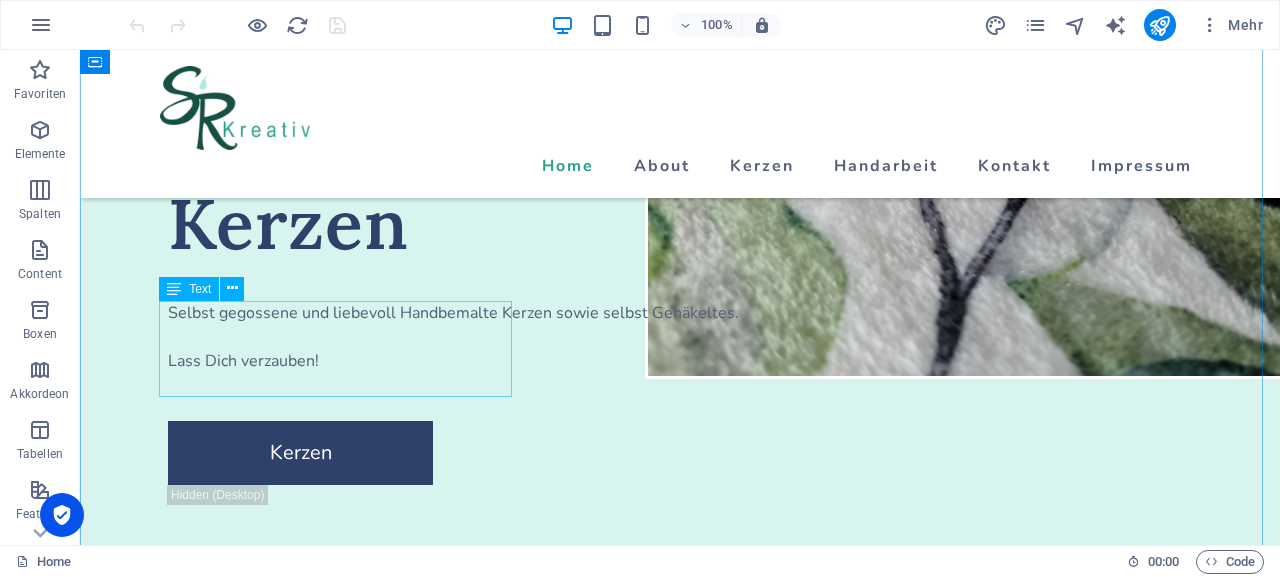 click on "Selbst gegossene und liebevoll Handbemalte Kerzen sowie selbst Gehäkeltes.  Lass Dich verzauben!" at bounding box center (680, 337) 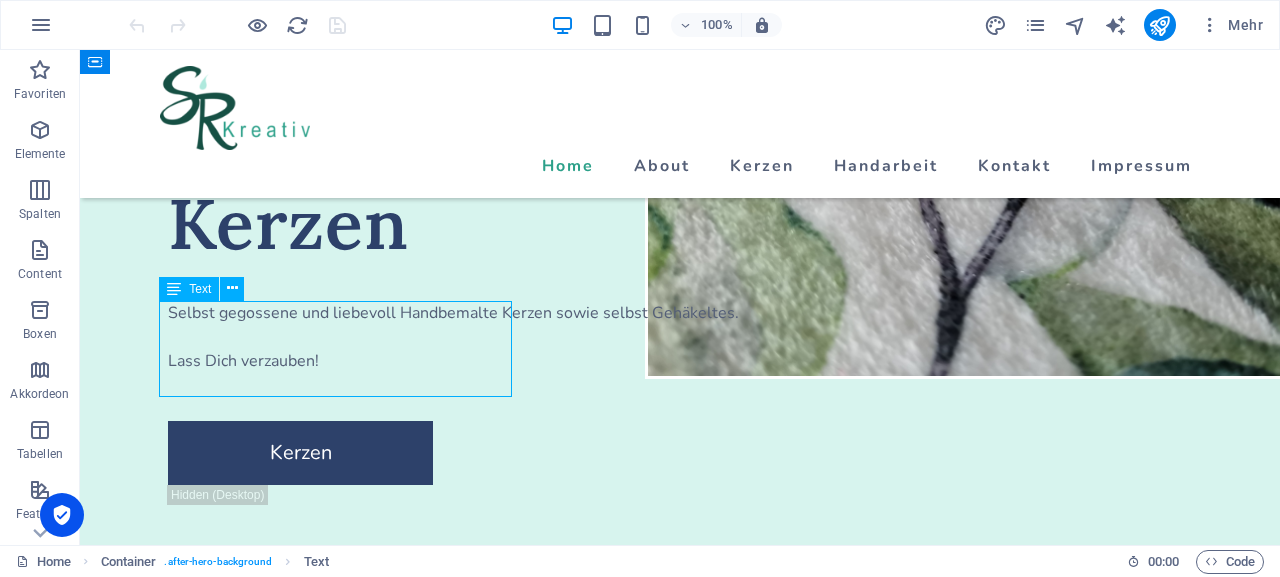 click on "Selbst gegossene und liebevoll Handbemalte Kerzen sowie selbst Gehäkeltes.  Lass Dich verzauben!" at bounding box center [680, 337] 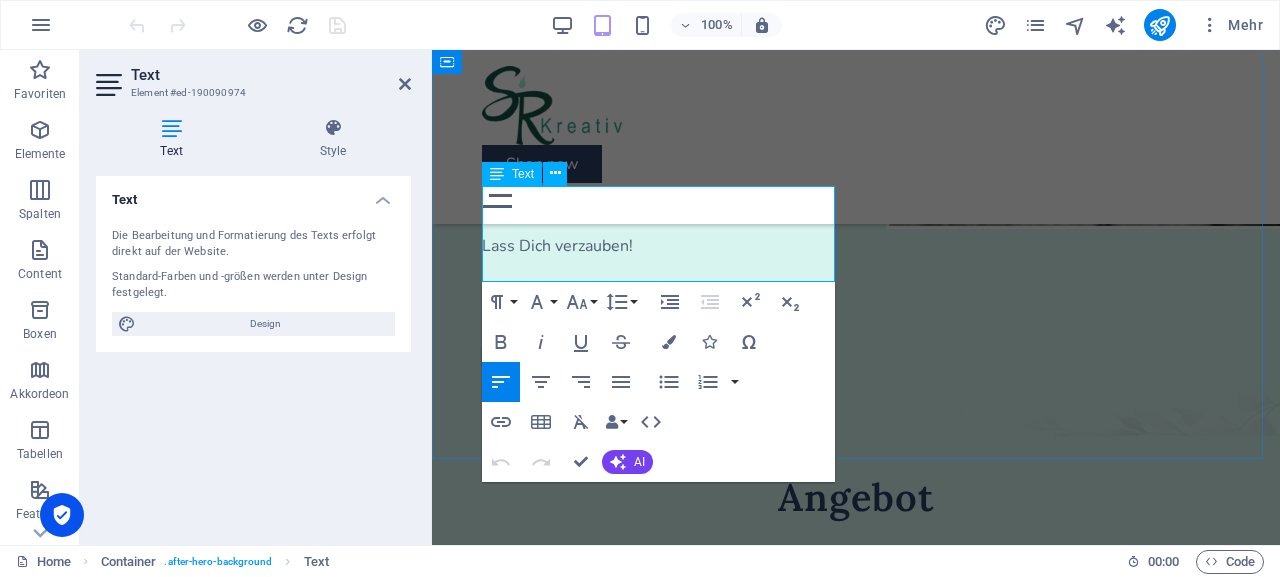 click on "Lass Dich verzauben!" at bounding box center (856, 246) 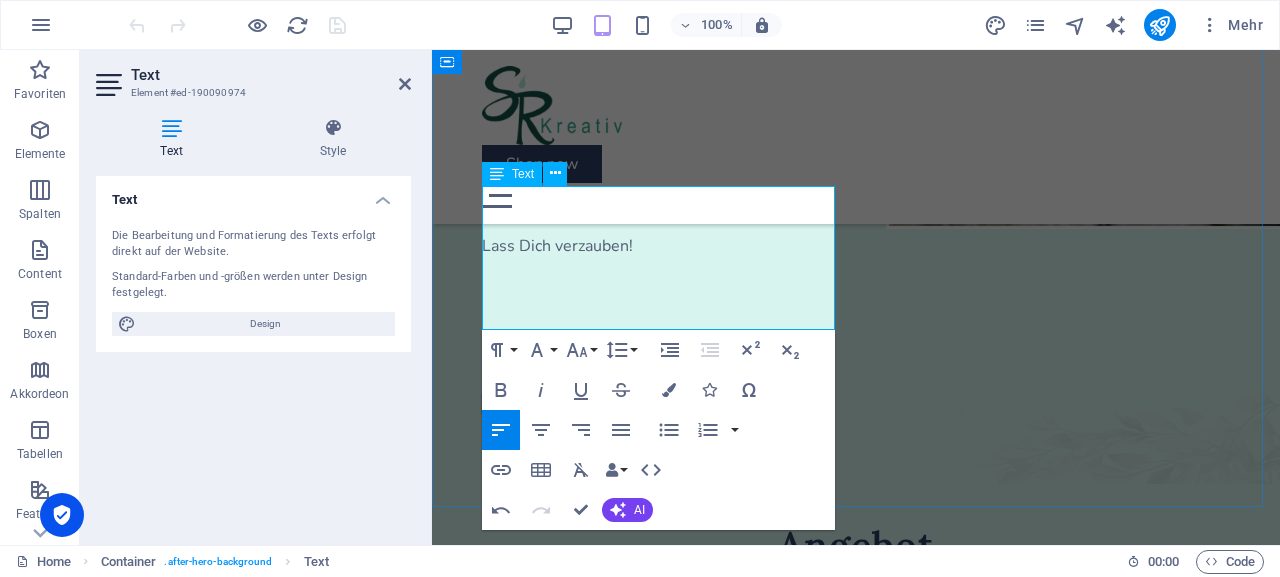 type 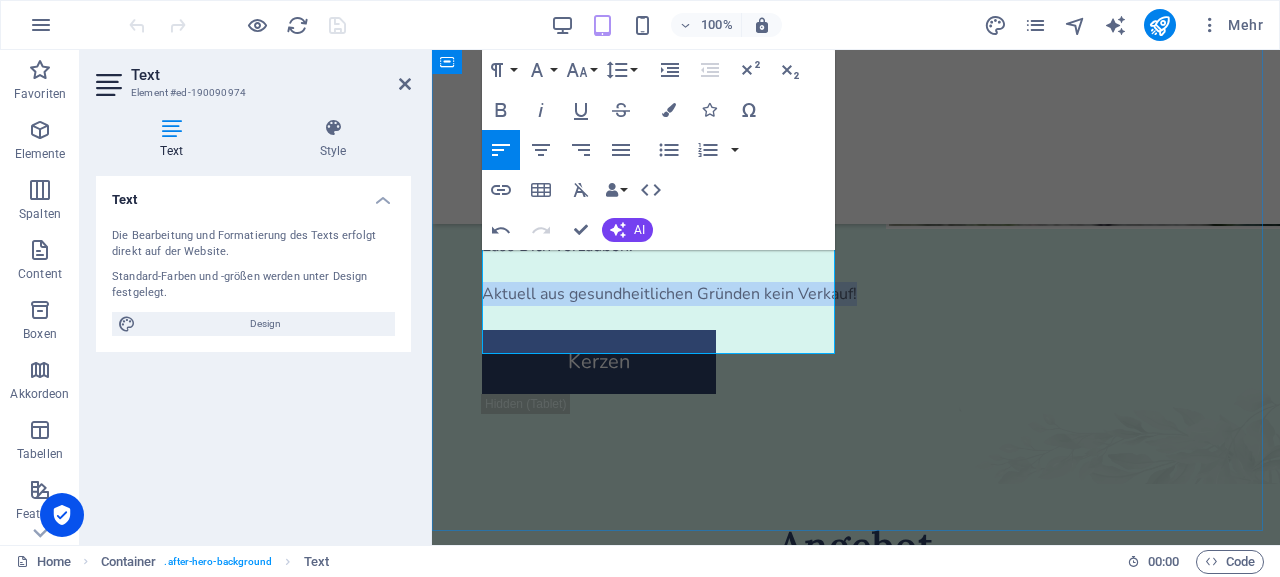 drag, startPoint x: 618, startPoint y: 341, endPoint x: 487, endPoint y: 317, distance: 133.18033 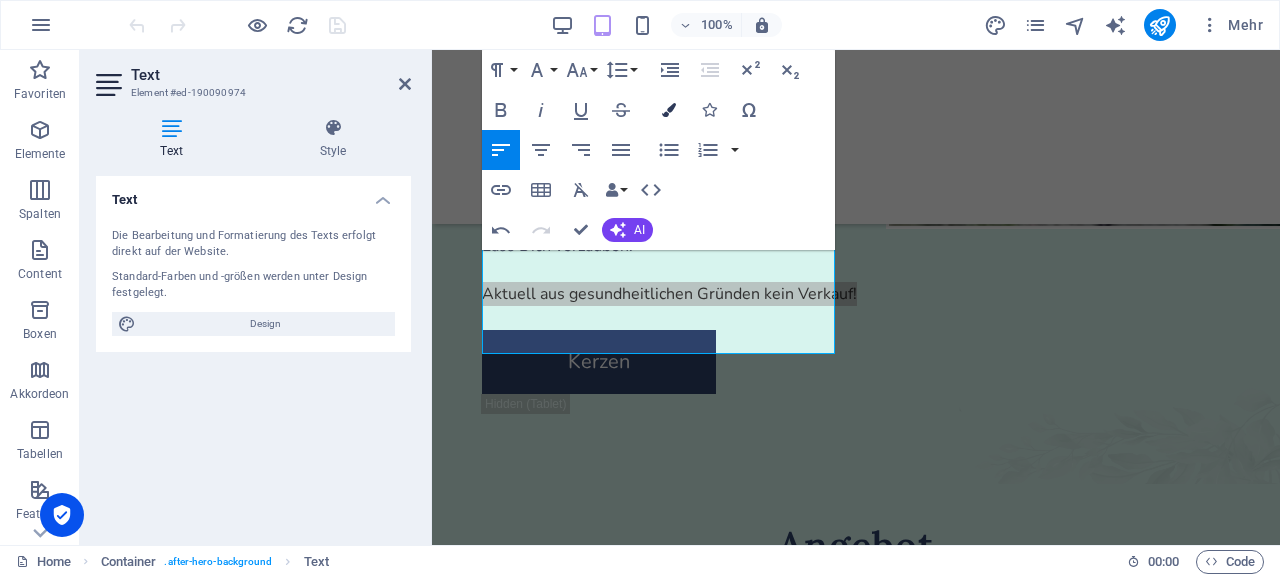 click at bounding box center [669, 110] 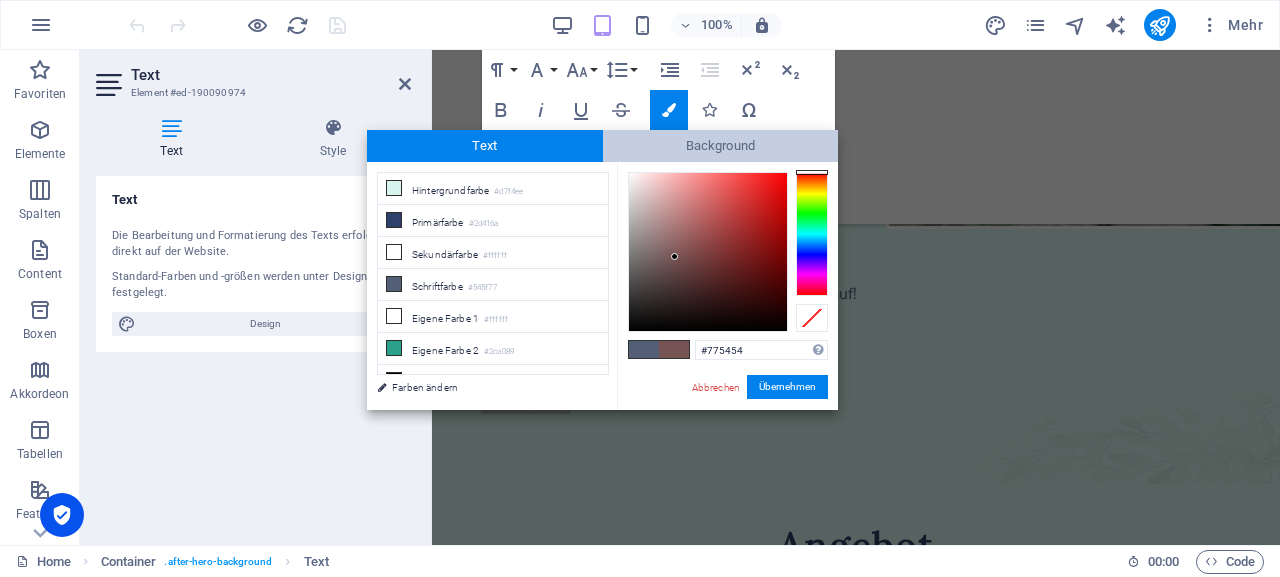 drag, startPoint x: 826, startPoint y: 170, endPoint x: 829, endPoint y: 155, distance: 15.297058 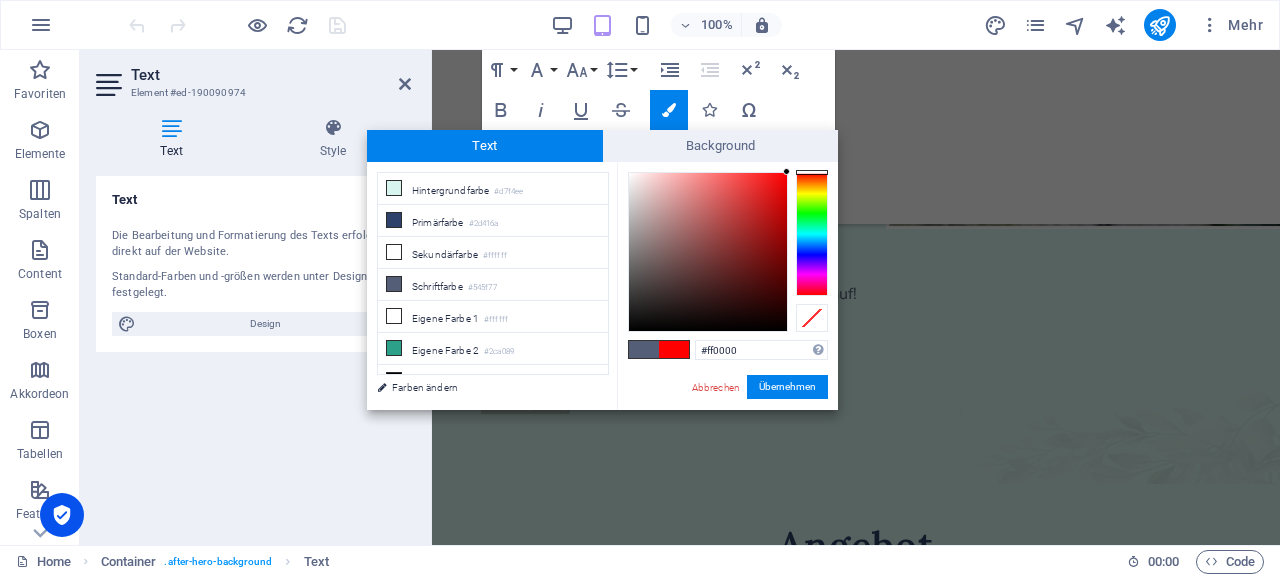 drag, startPoint x: 779, startPoint y: 195, endPoint x: 835, endPoint y: 163, distance: 64.49806 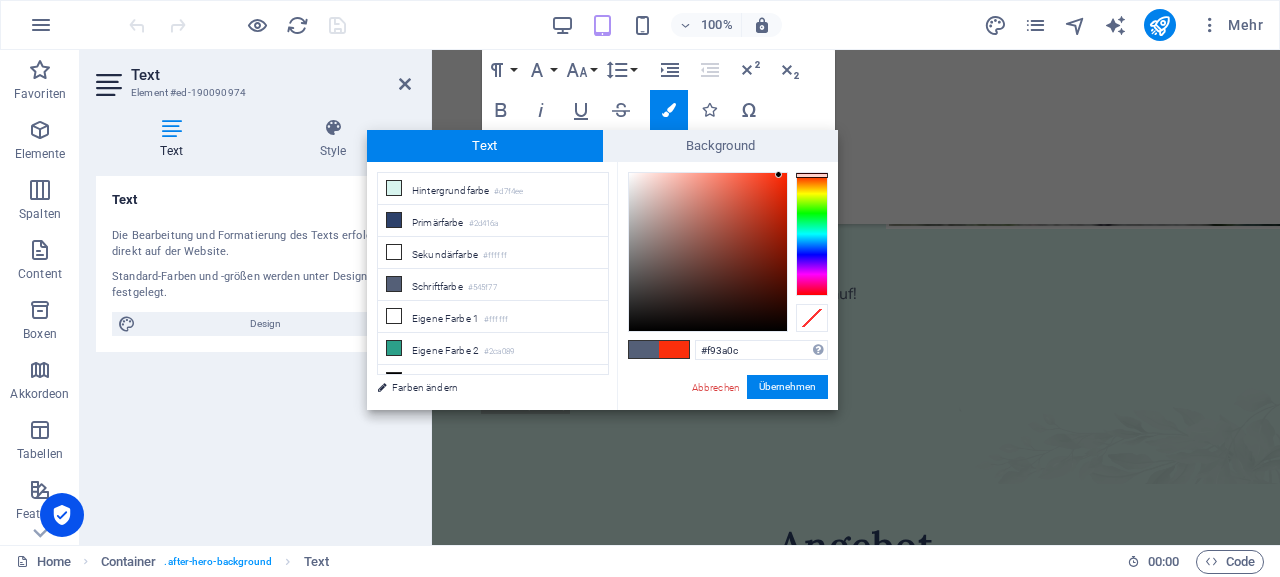 click at bounding box center (778, 174) 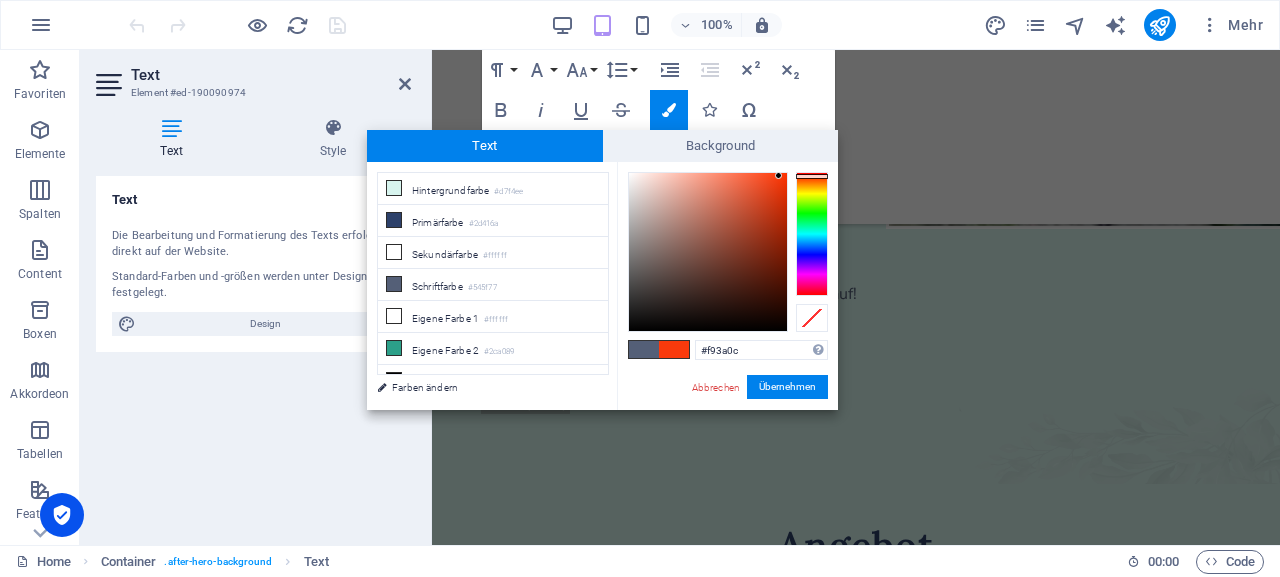 click at bounding box center (674, 349) 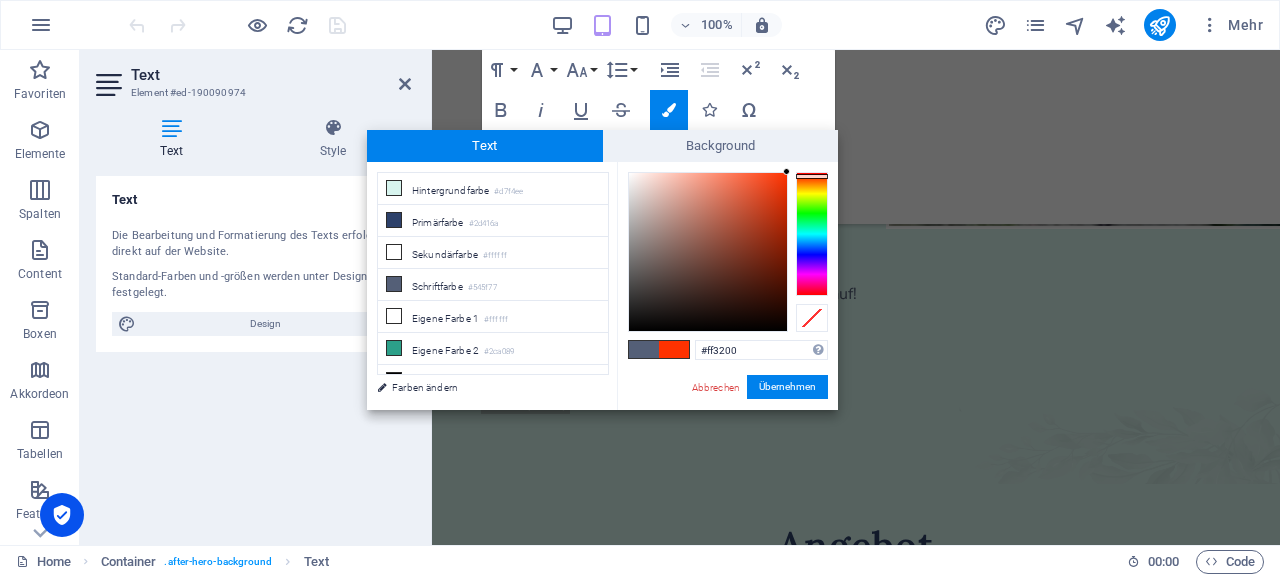 drag, startPoint x: 777, startPoint y: 173, endPoint x: 808, endPoint y: 169, distance: 31.257 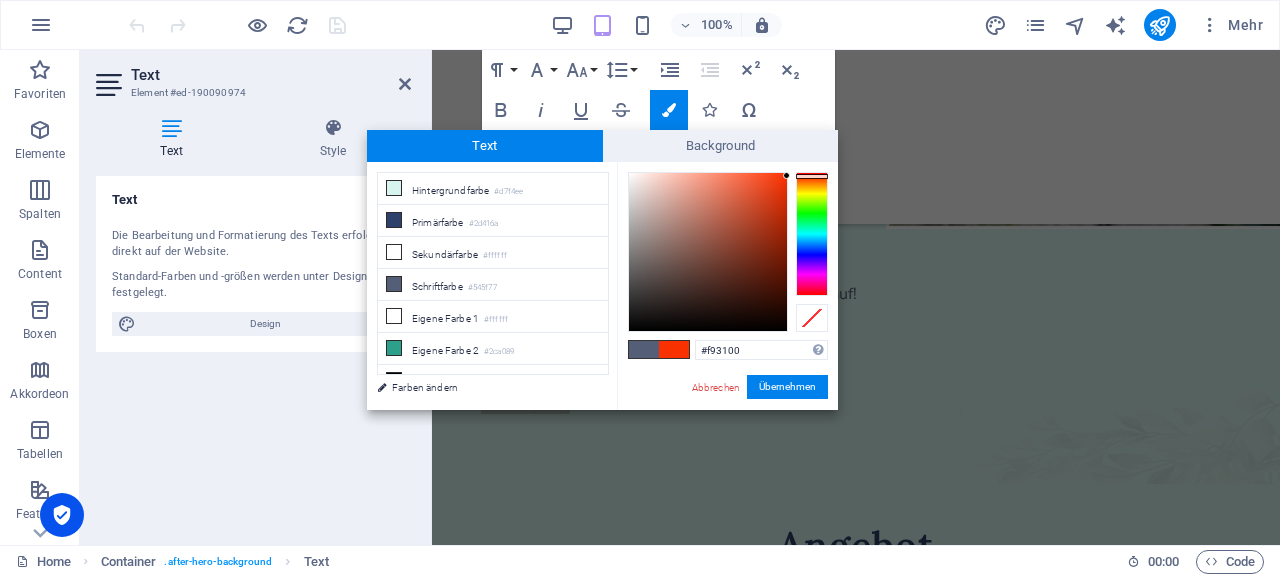 type on "#fa3100" 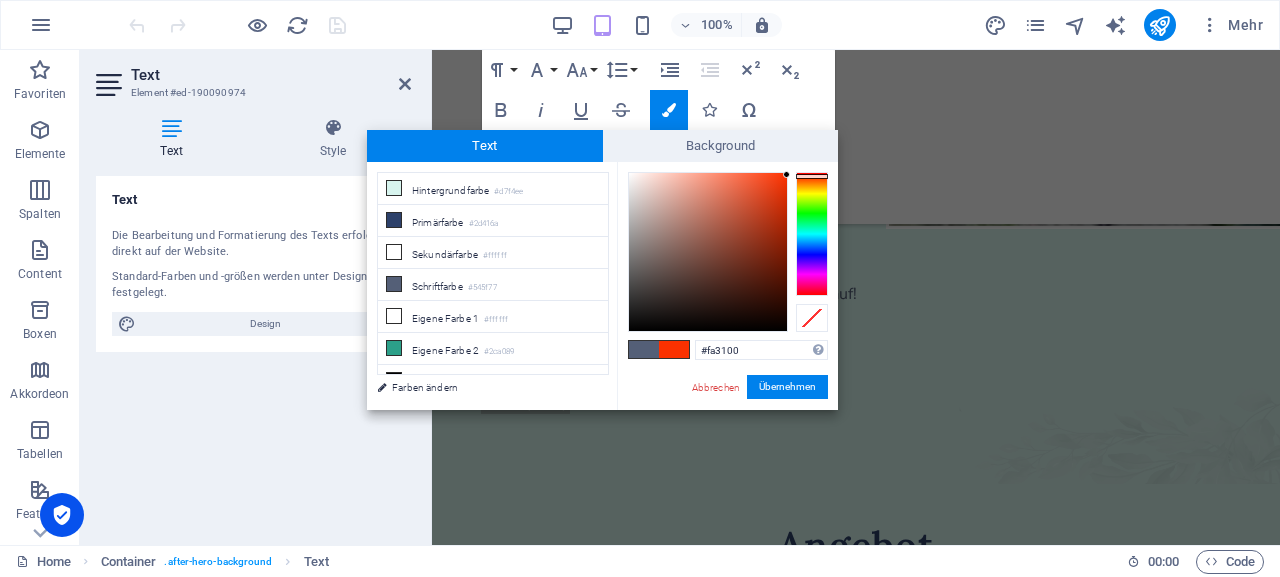 click at bounding box center [786, 174] 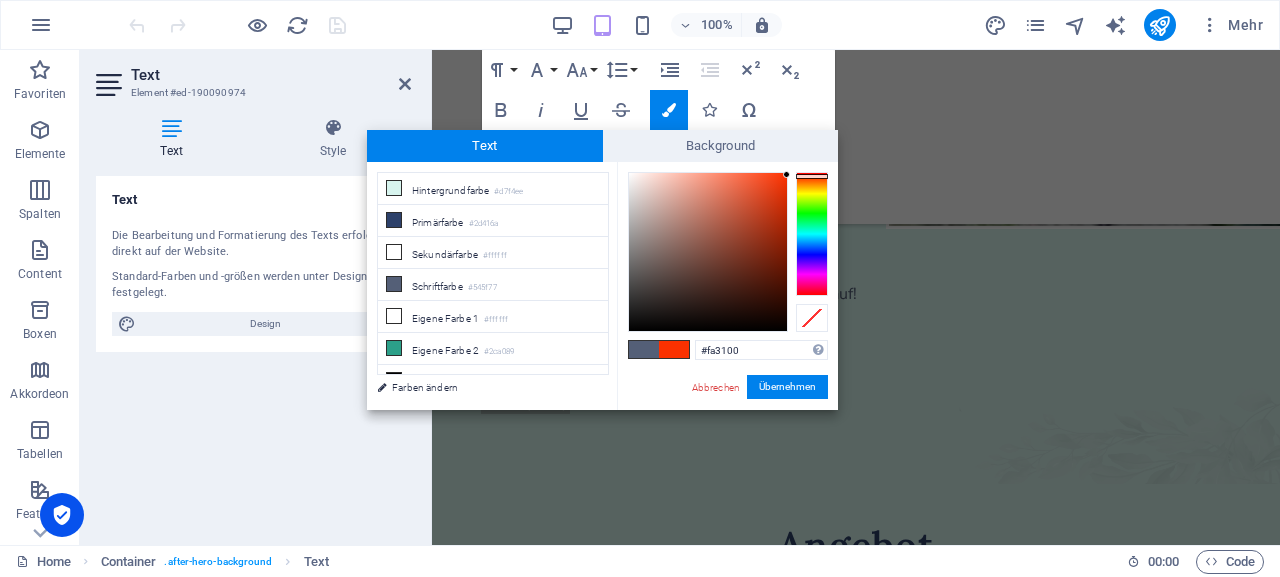 click at bounding box center (674, 349) 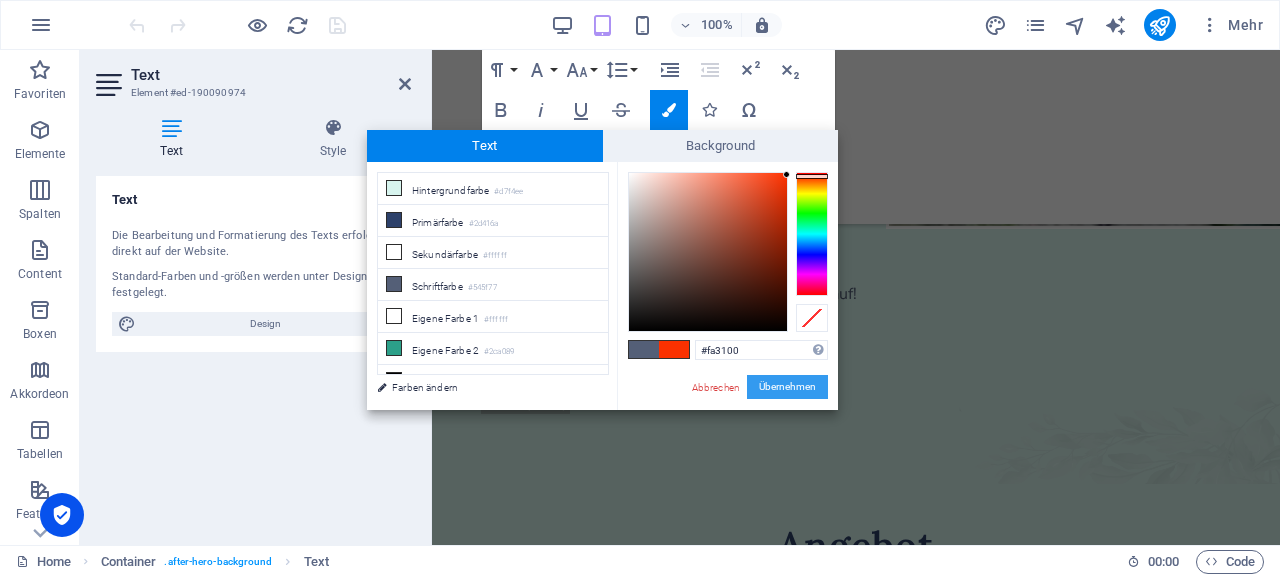 drag, startPoint x: 795, startPoint y: 386, endPoint x: 364, endPoint y: 327, distance: 435.01953 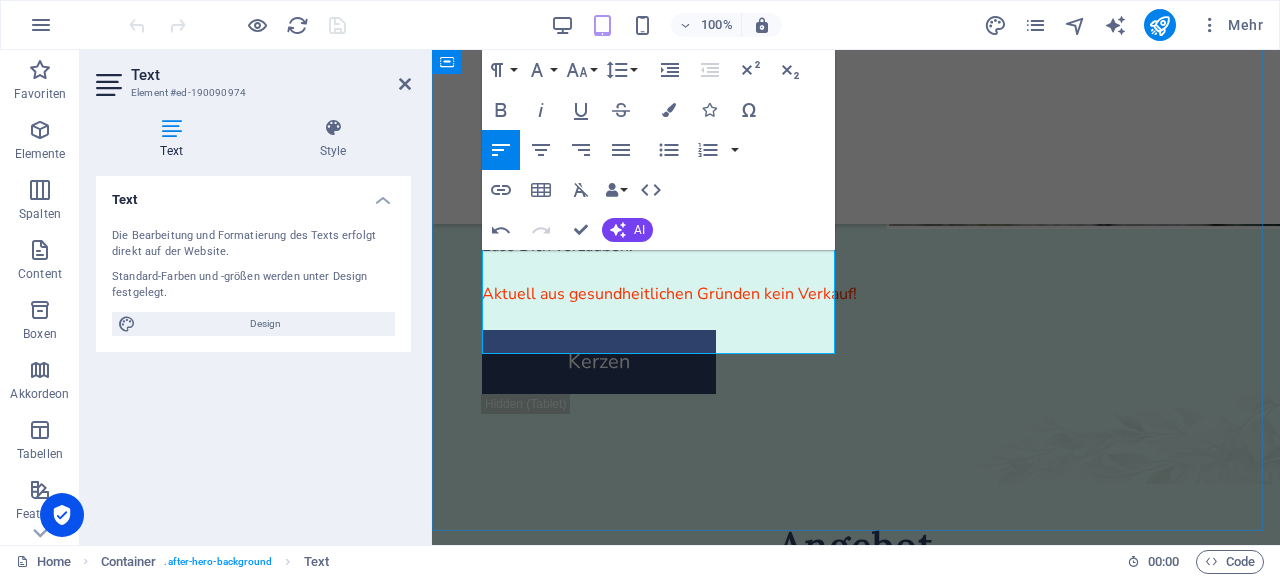 click at bounding box center (856, 270) 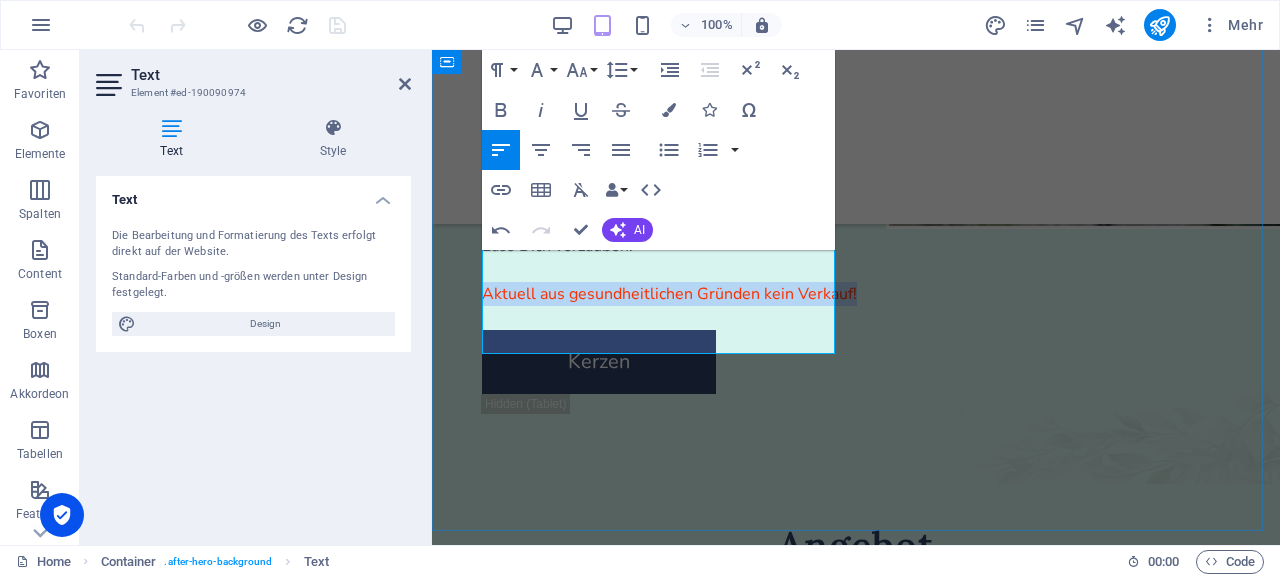 drag, startPoint x: 649, startPoint y: 341, endPoint x: 485, endPoint y: 307, distance: 167.48732 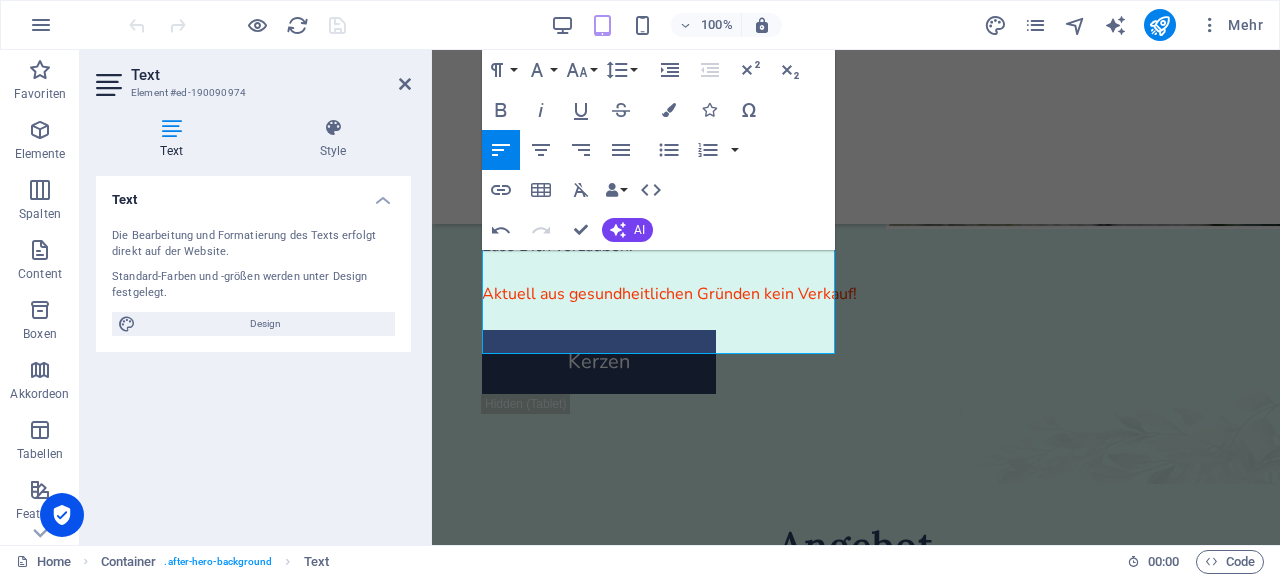 click on "Text" at bounding box center (271, 75) 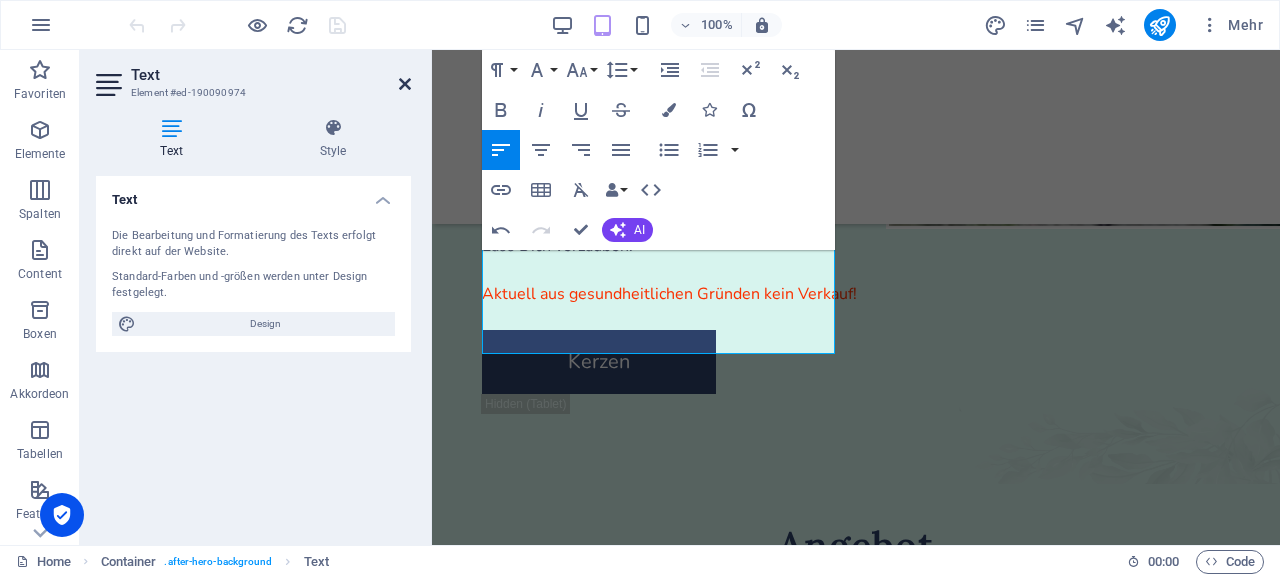 click at bounding box center [405, 84] 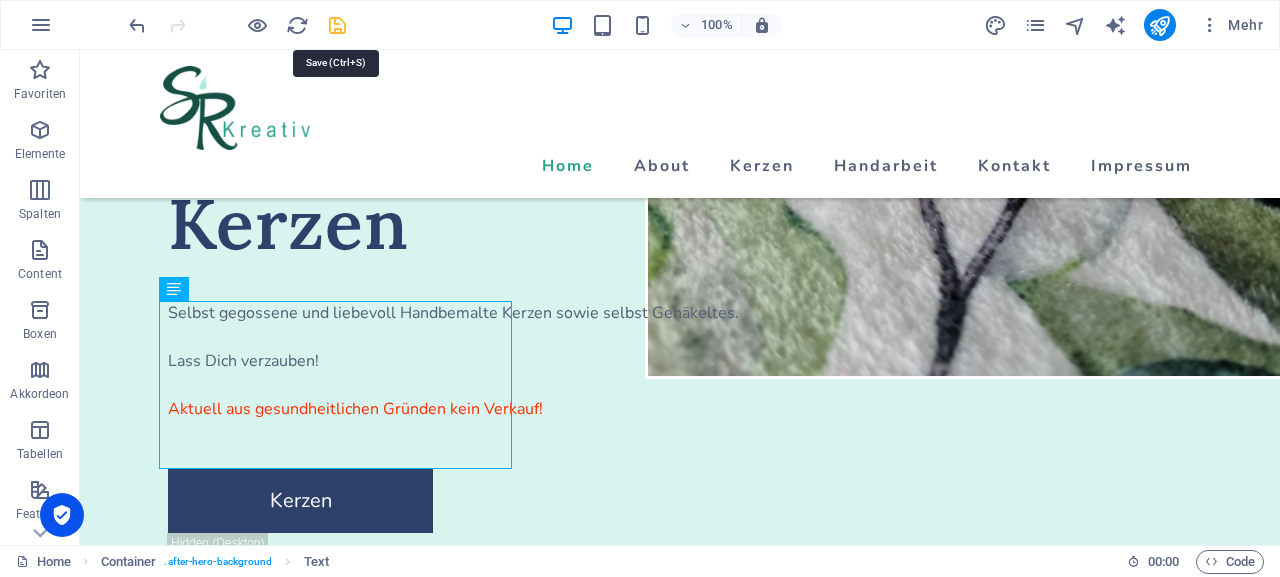 click at bounding box center [337, 25] 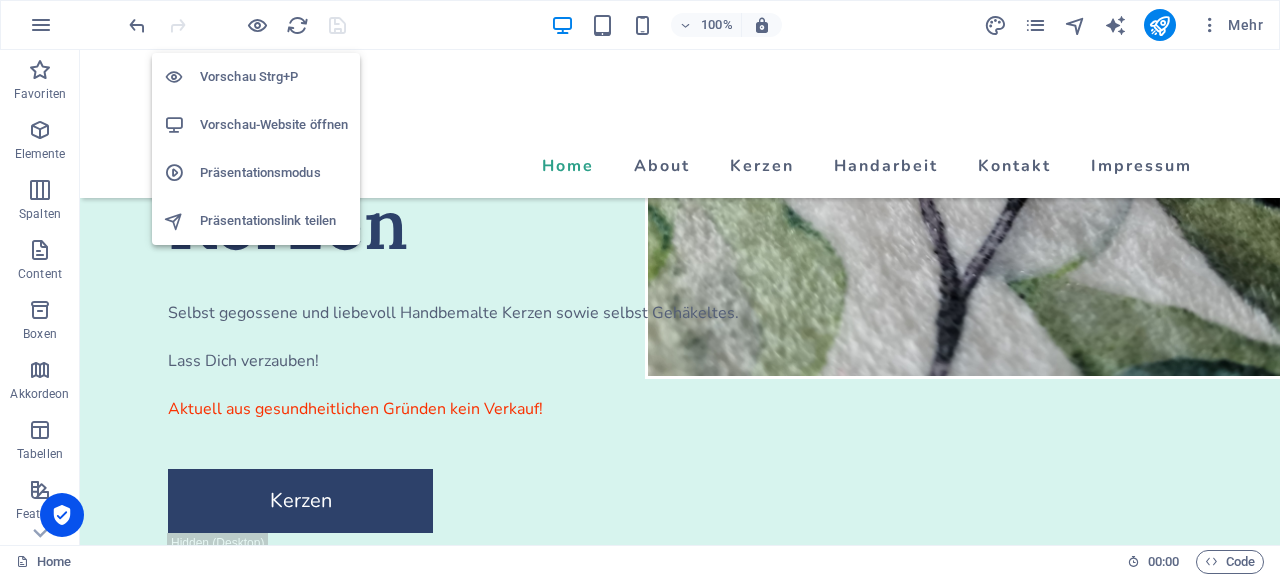 click at bounding box center [257, 25] 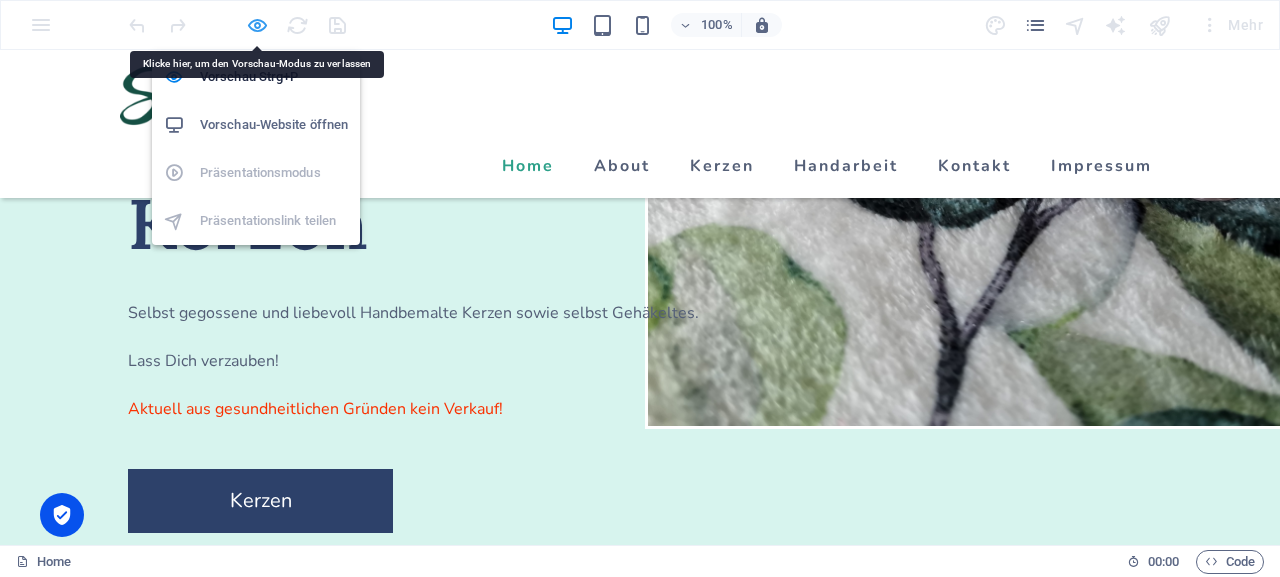 click at bounding box center (257, 25) 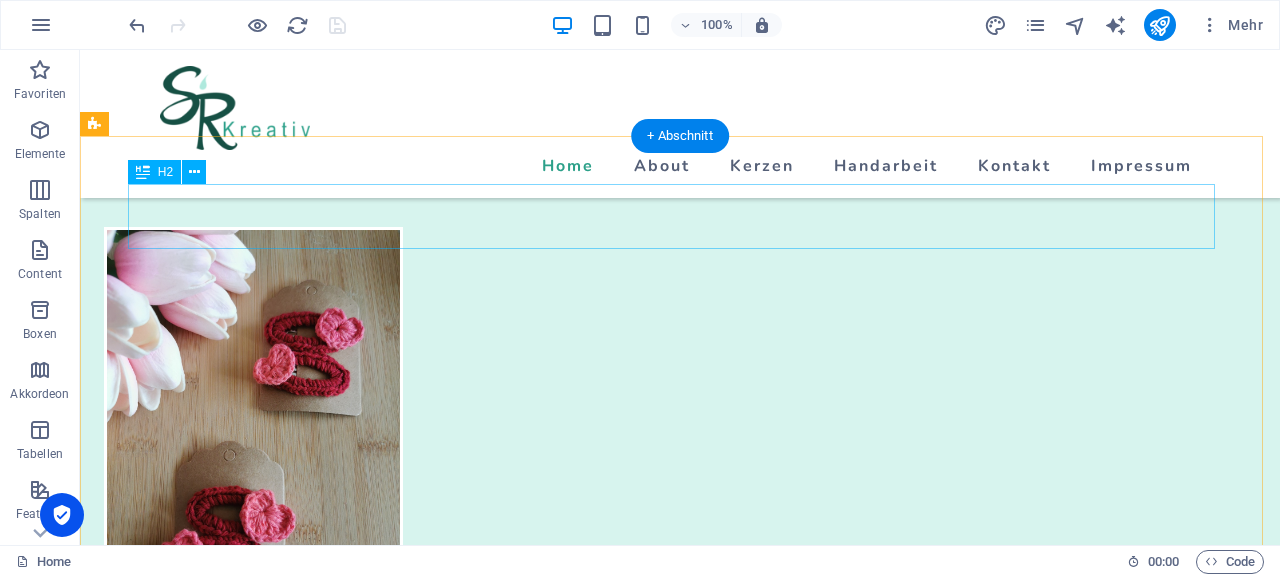scroll, scrollTop: 865, scrollLeft: 0, axis: vertical 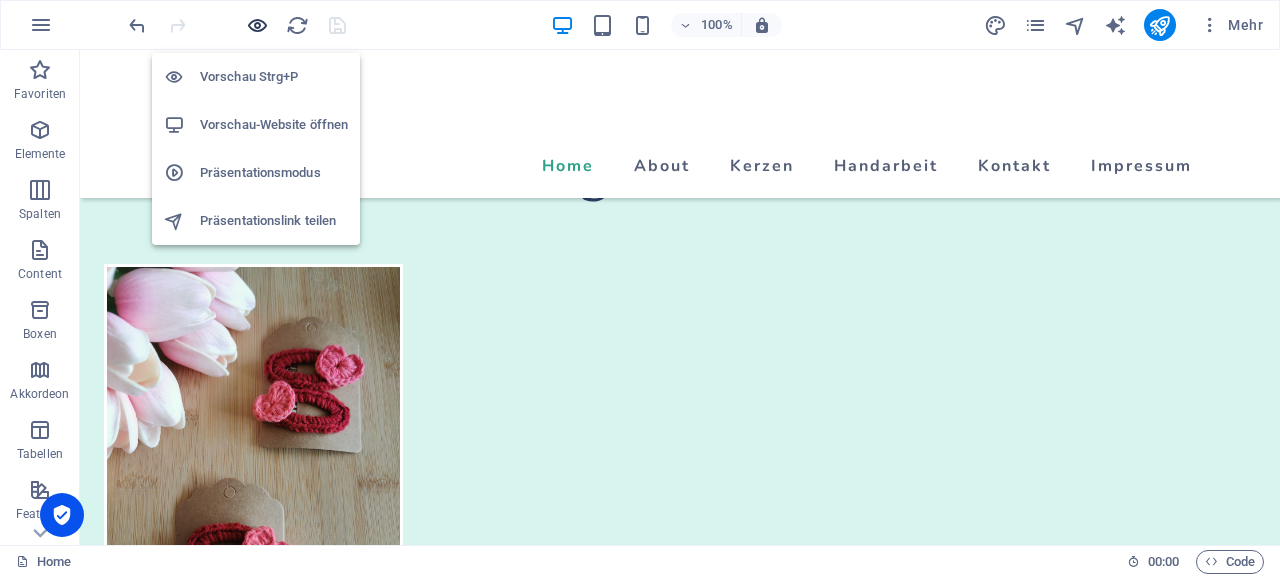 click at bounding box center [257, 25] 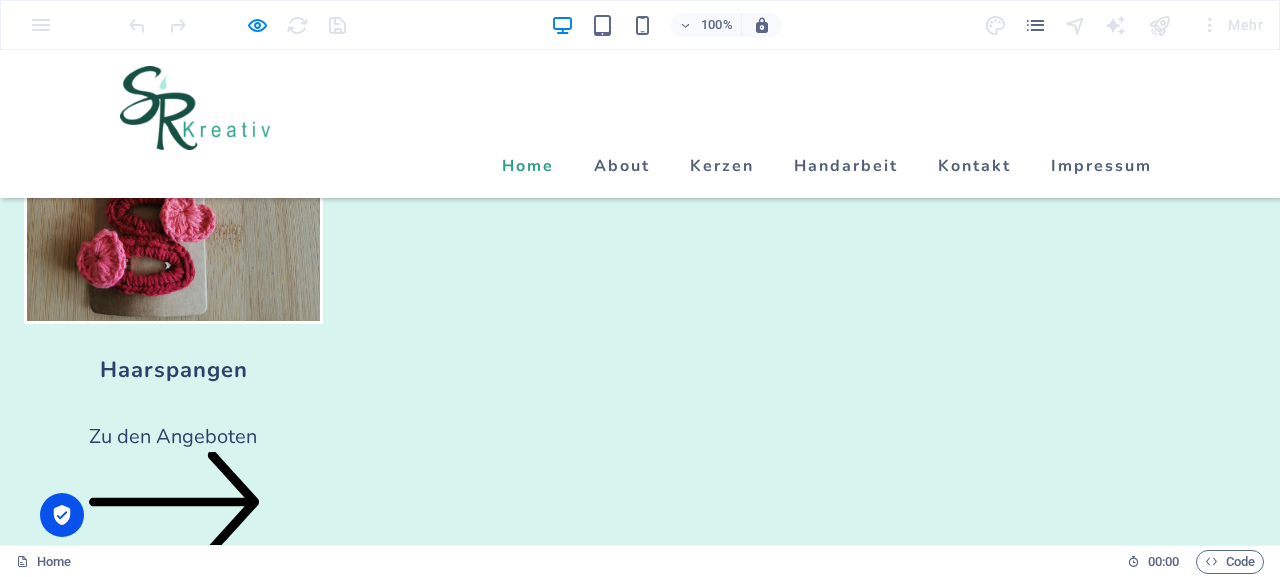scroll, scrollTop: 1073, scrollLeft: 0, axis: vertical 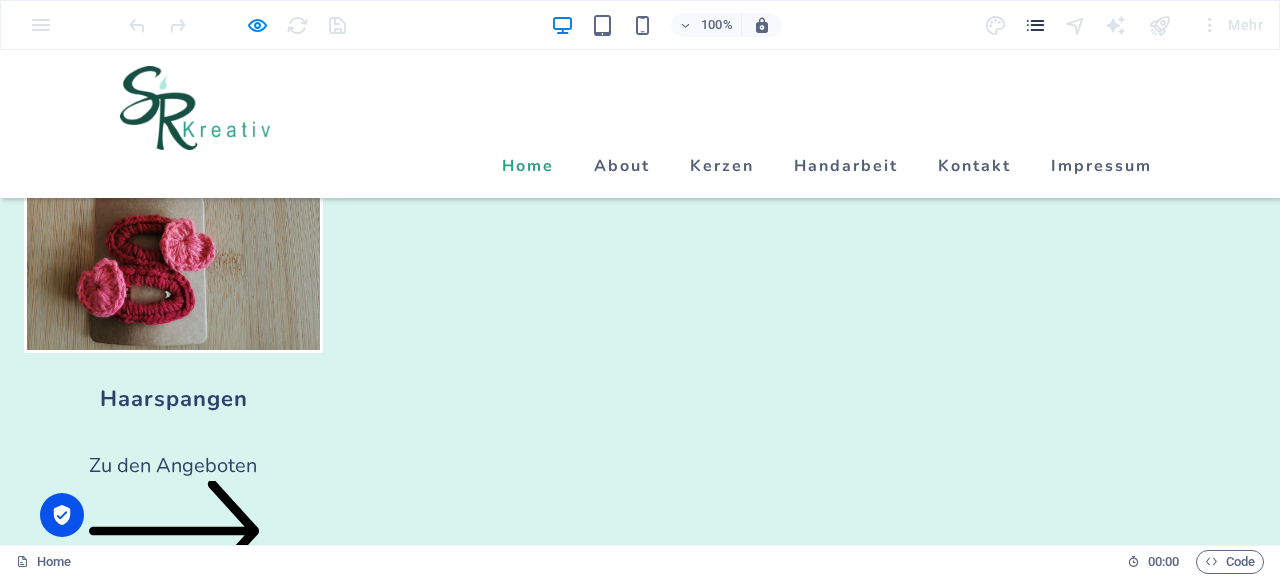 click at bounding box center (1035, 25) 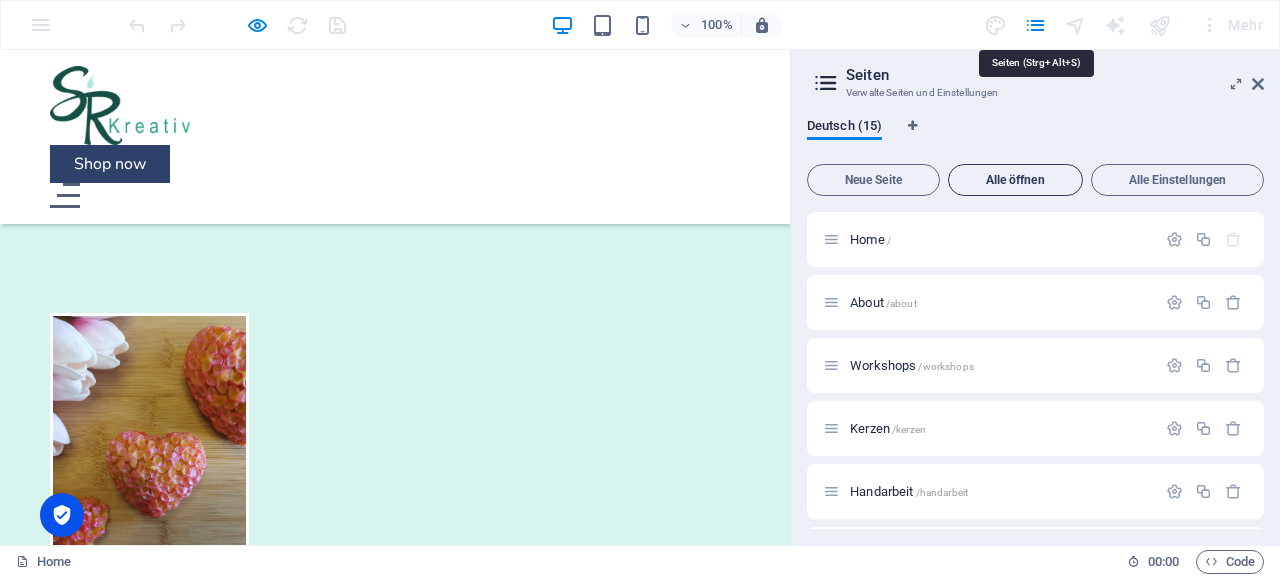 scroll, scrollTop: 1068, scrollLeft: 0, axis: vertical 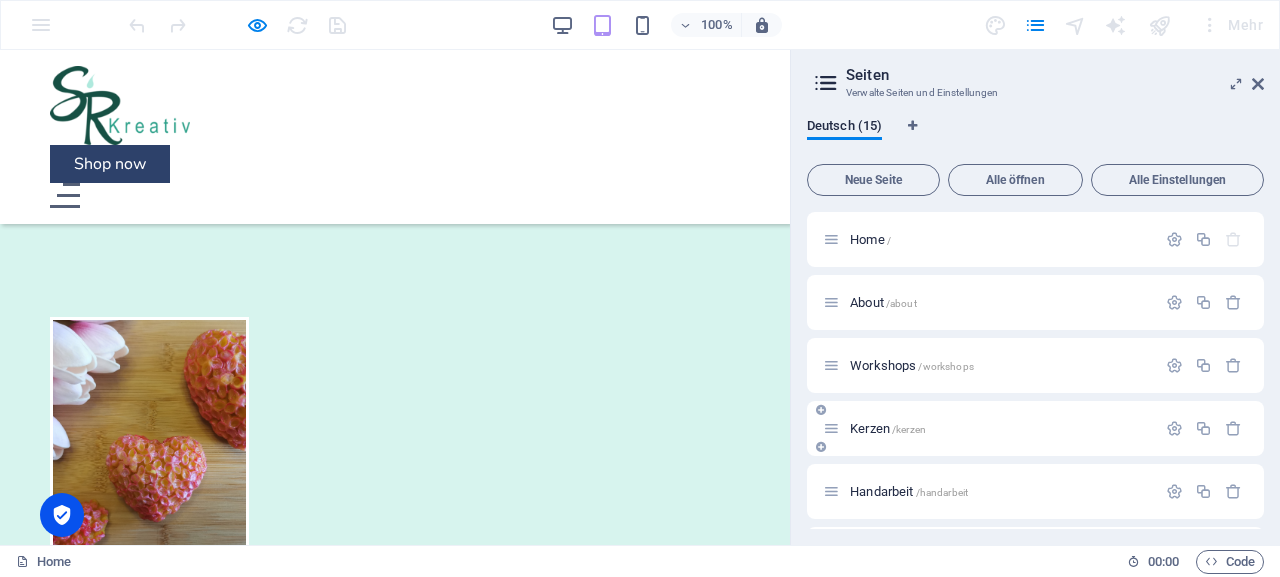 click on "Kerzen /kerzen" at bounding box center (888, 428) 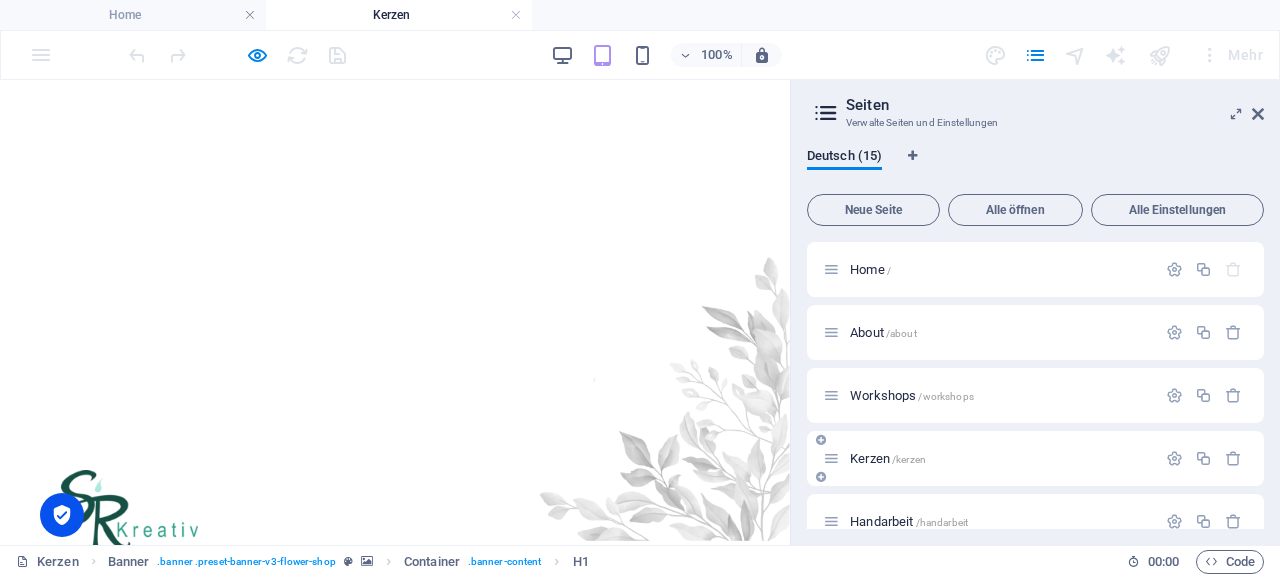scroll, scrollTop: 0, scrollLeft: 0, axis: both 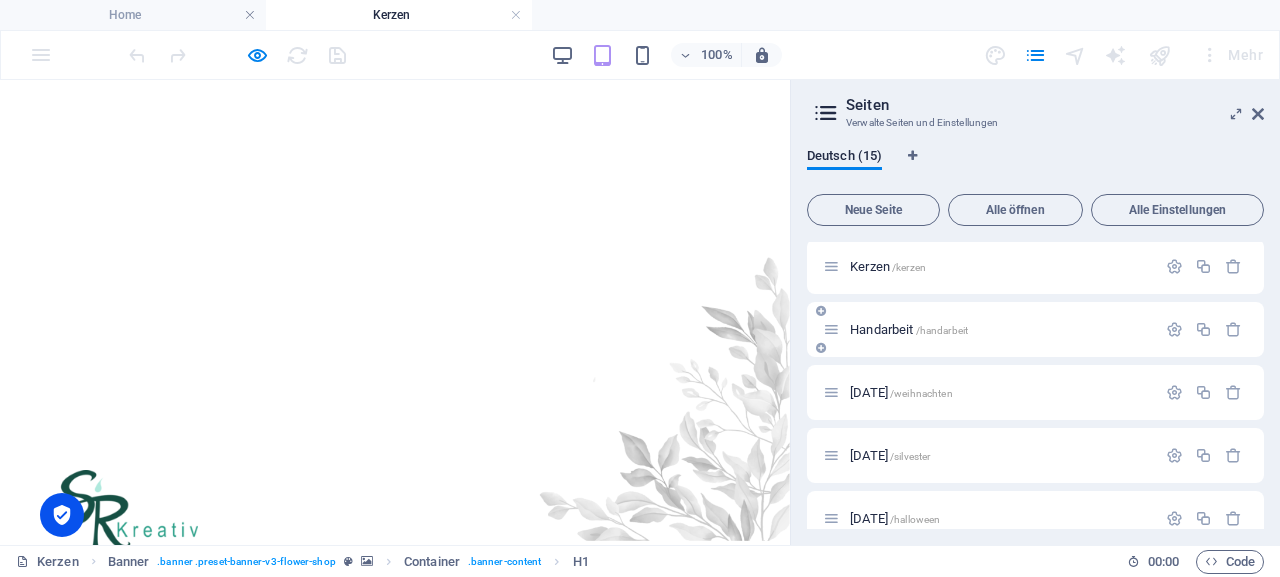 click on "Handarbeit /handarbeit" at bounding box center [909, 329] 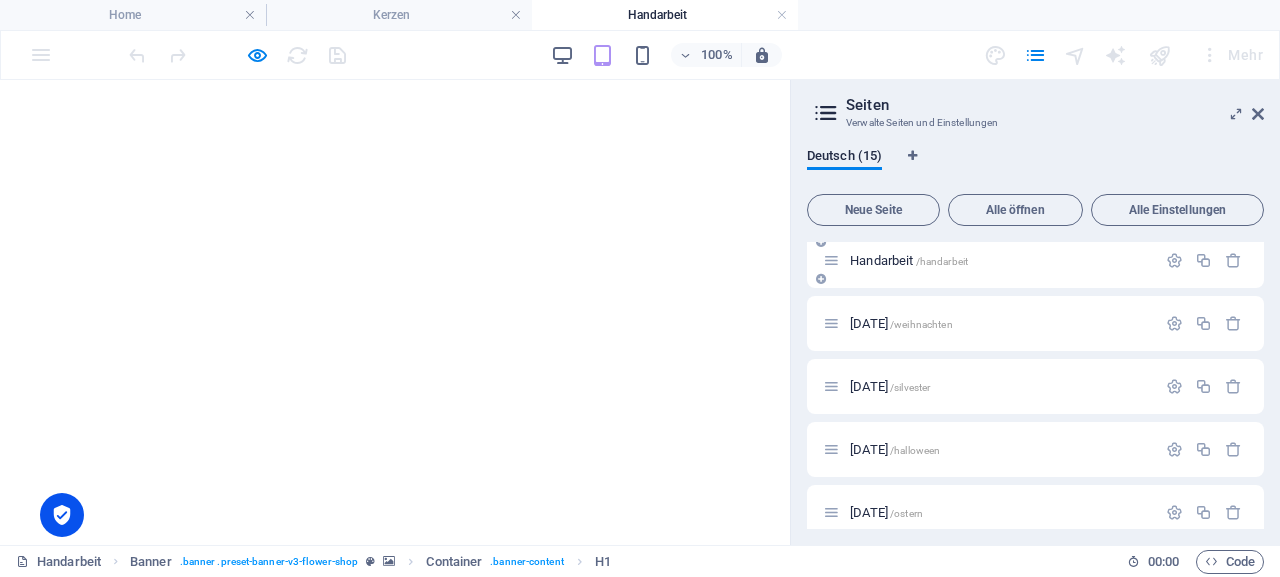 scroll, scrollTop: 288, scrollLeft: 0, axis: vertical 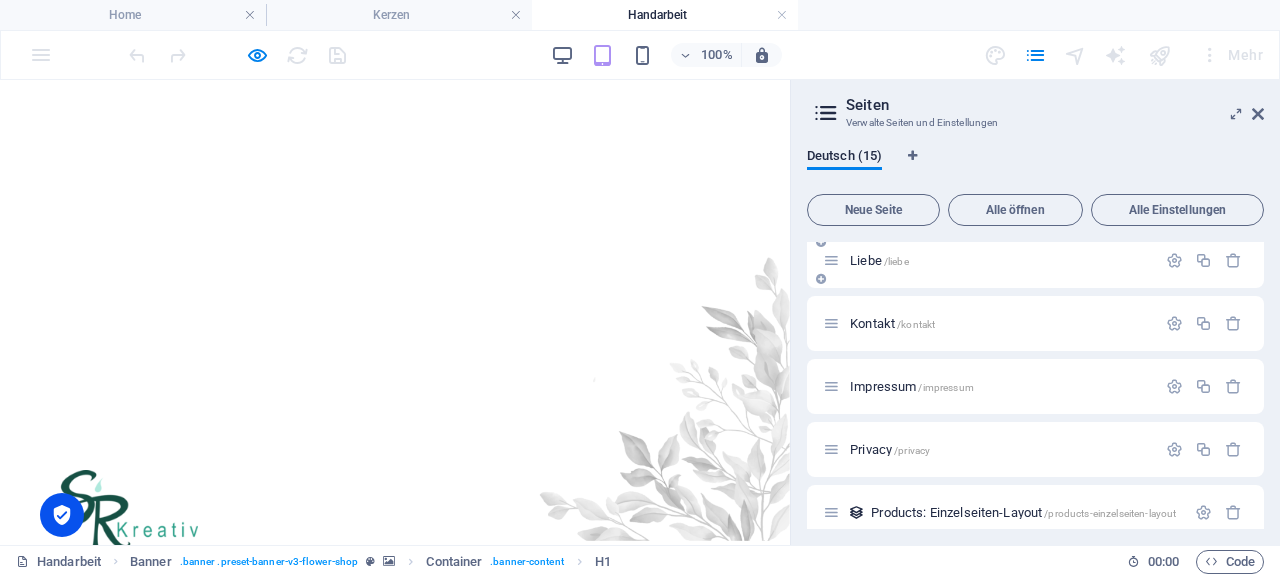 click on "Liebe /liebe" at bounding box center (879, 260) 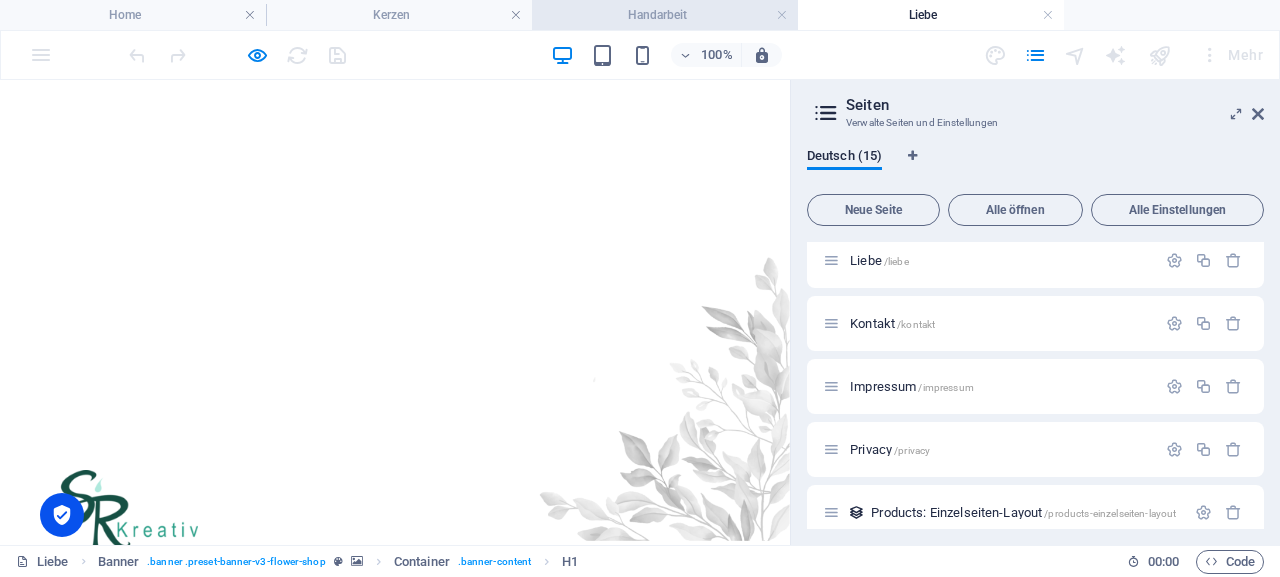 scroll, scrollTop: 0, scrollLeft: 0, axis: both 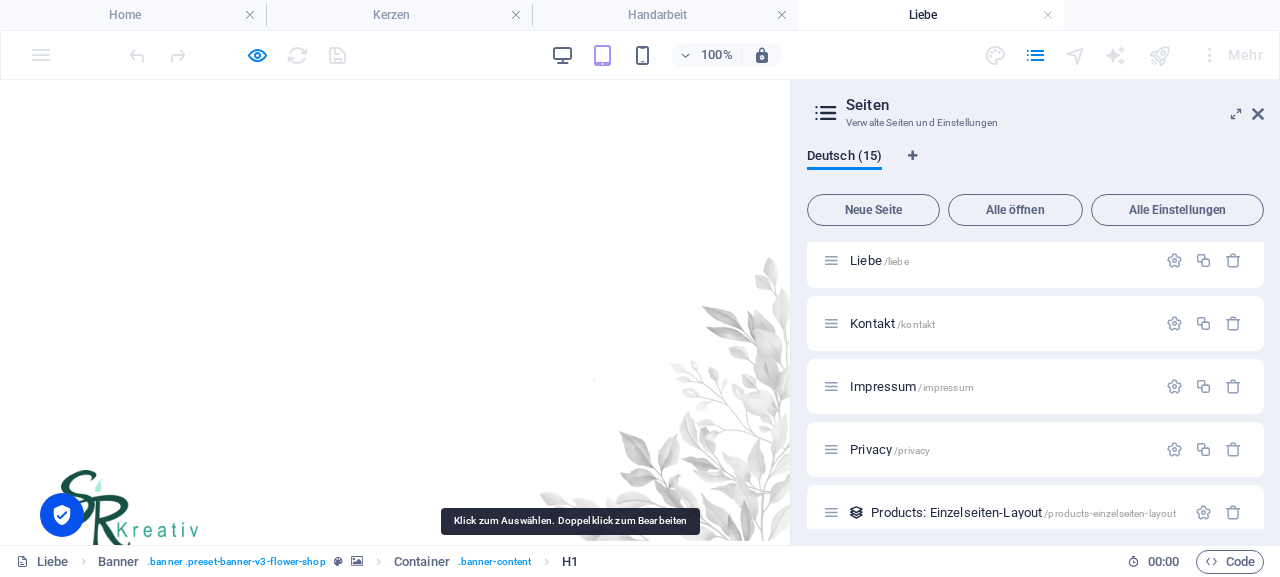 drag, startPoint x: 571, startPoint y: 553, endPoint x: 567, endPoint y: 435, distance: 118.06778 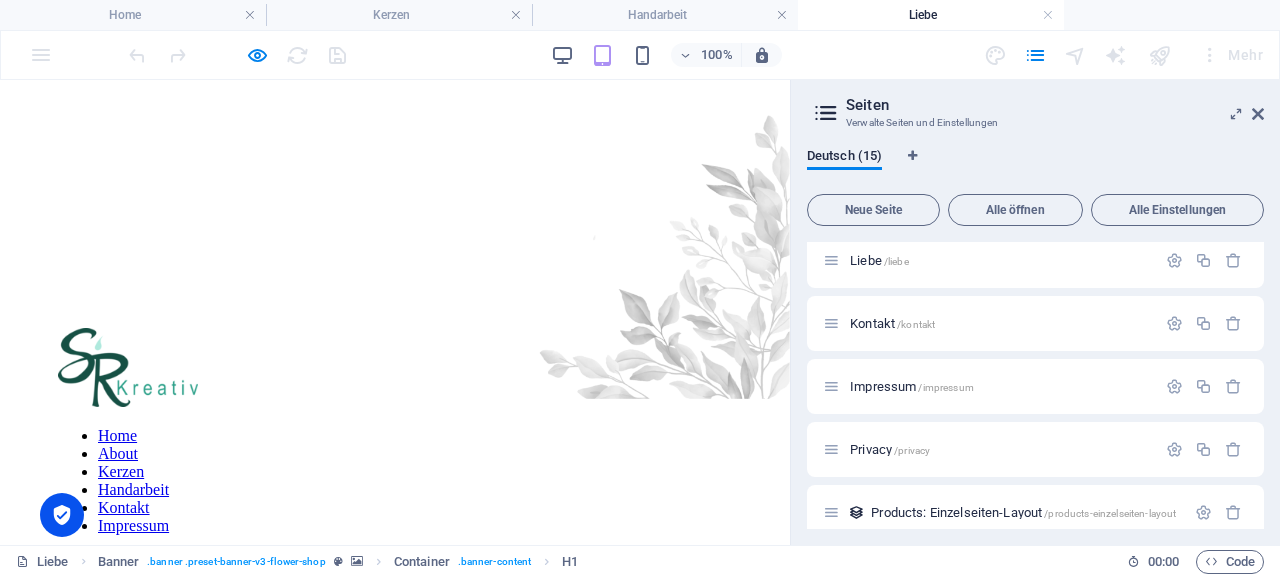 scroll, scrollTop: 312, scrollLeft: 0, axis: vertical 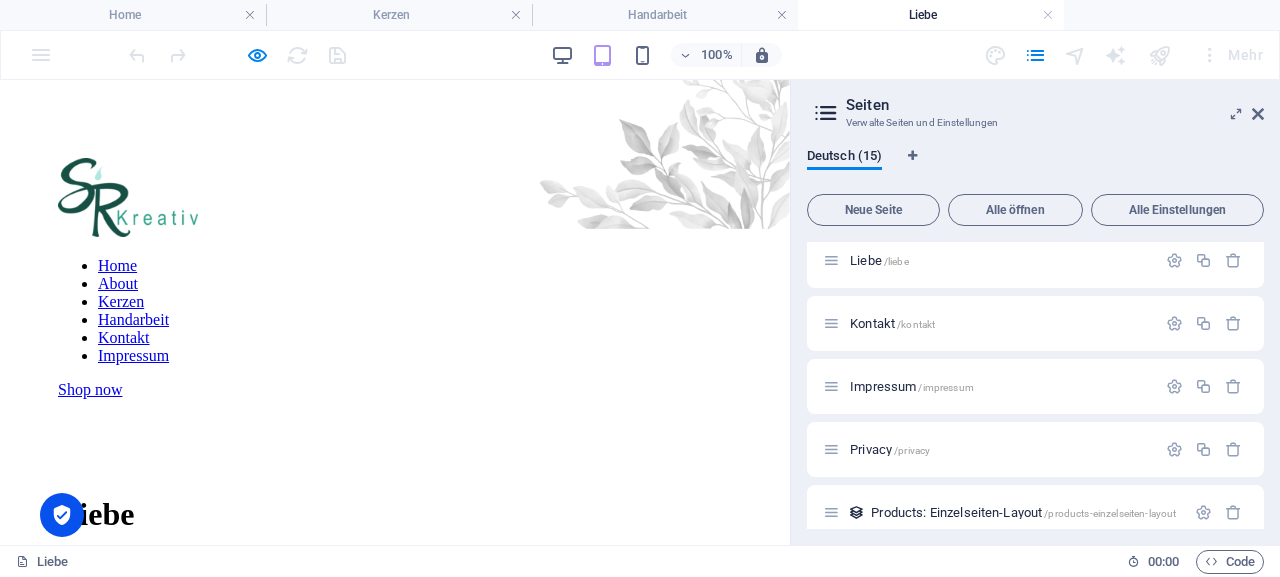 click on "Angegebene Preise sind Gesamtpreise. Umsatzsteuer wird aufgrund Kleinunternehmerstatus gem. § 19 UStG nicht ausgewiesen." at bounding box center (395, 817) 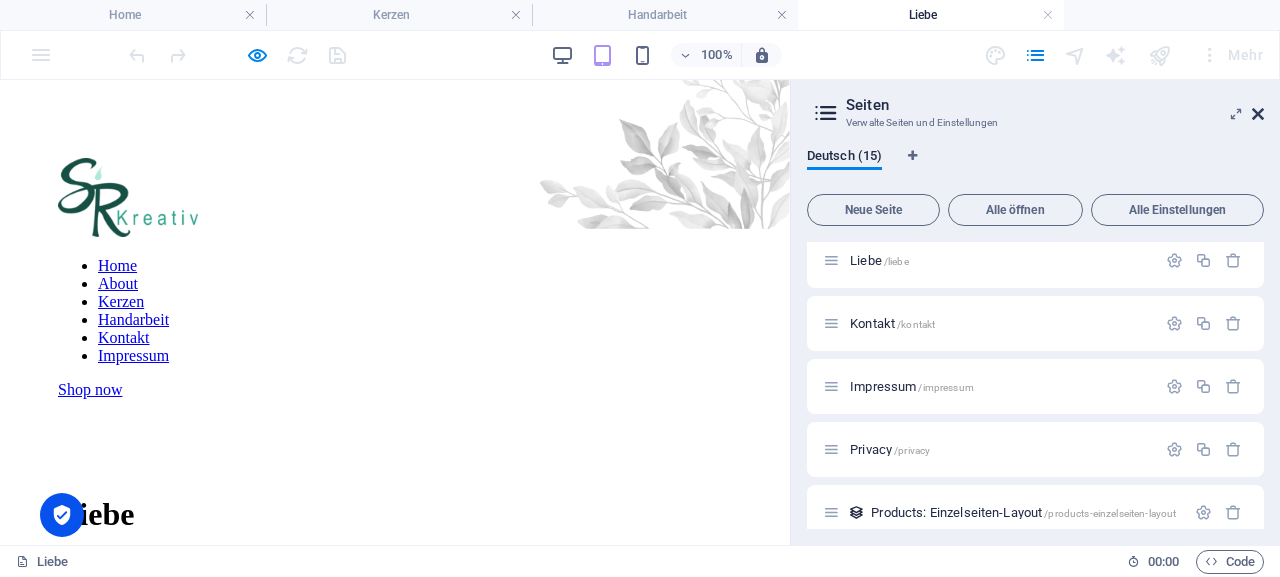 click at bounding box center (1258, 114) 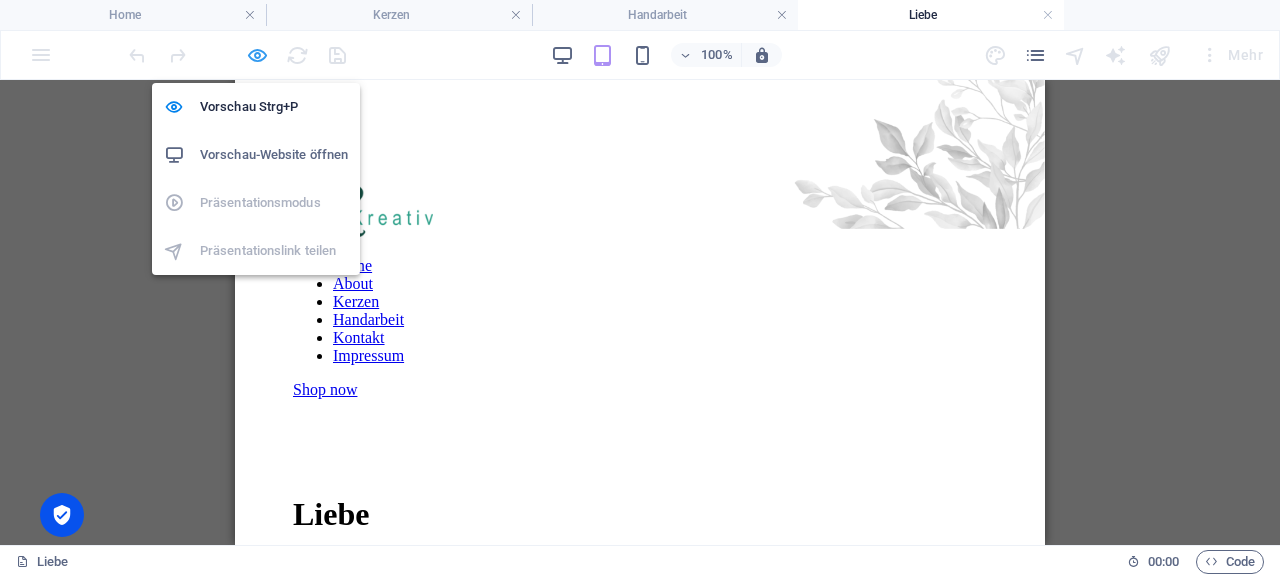 click at bounding box center [257, 55] 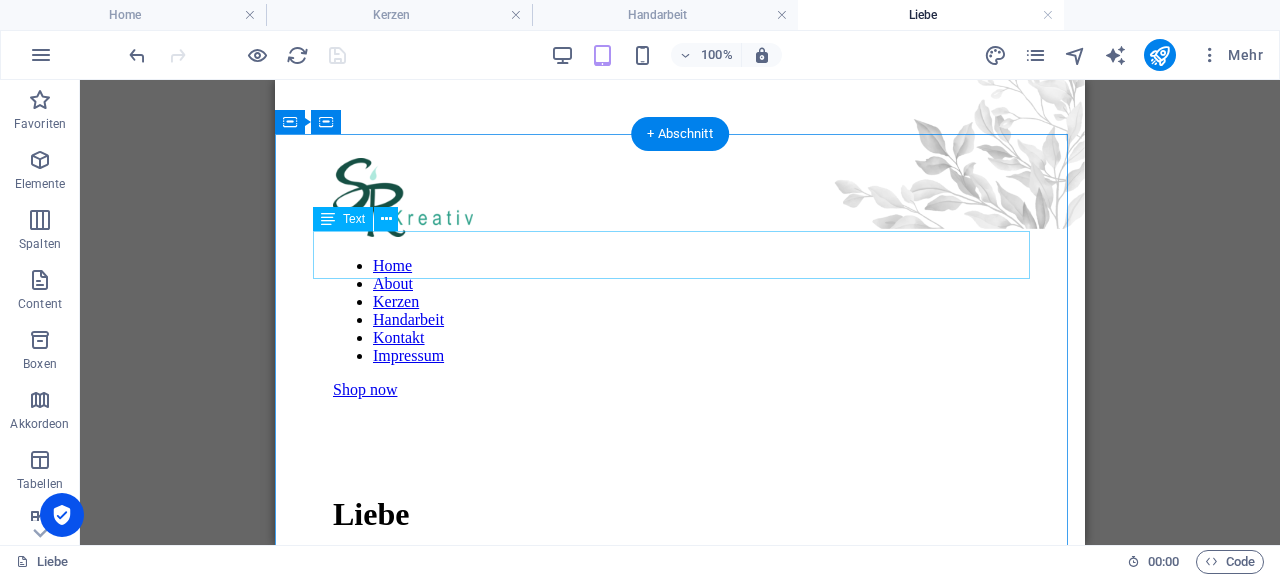 click on "Angegebene Preise sind Gesamtpreise. Umsatzsteuer wird aufgrund Kleinunternehmerstatus gem. § 19 UStG nicht ausgewiesen." at bounding box center [680, 817] 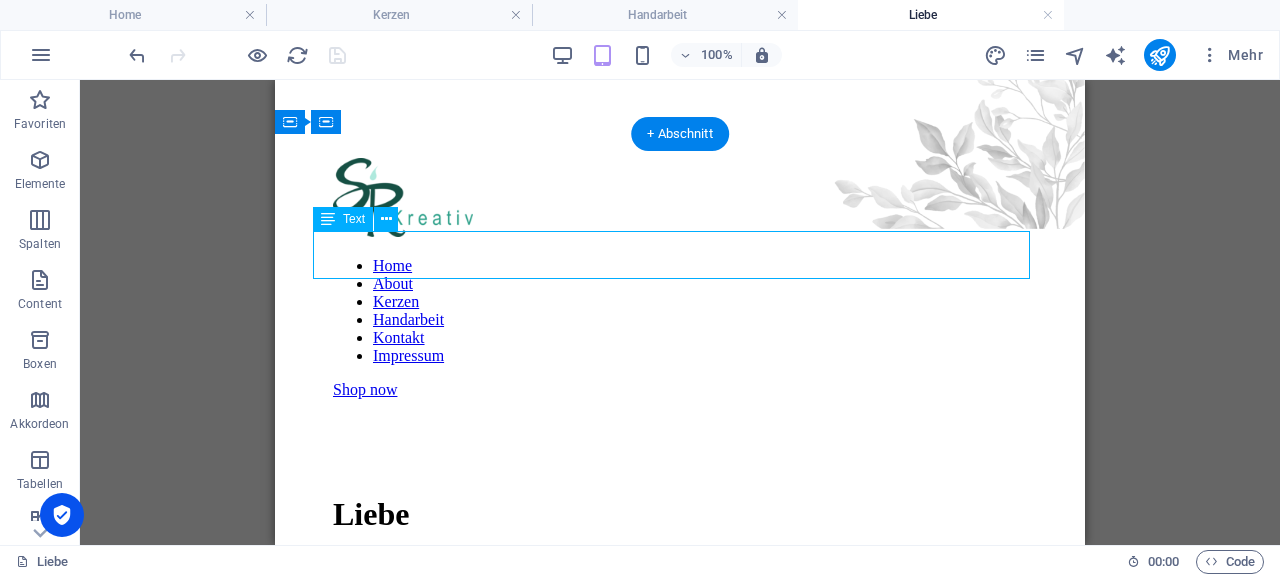 click on "Angegebene Preise sind Gesamtpreise. Umsatzsteuer wird aufgrund Kleinunternehmerstatus gem. § 19 UStG nicht ausgewiesen." at bounding box center [680, 817] 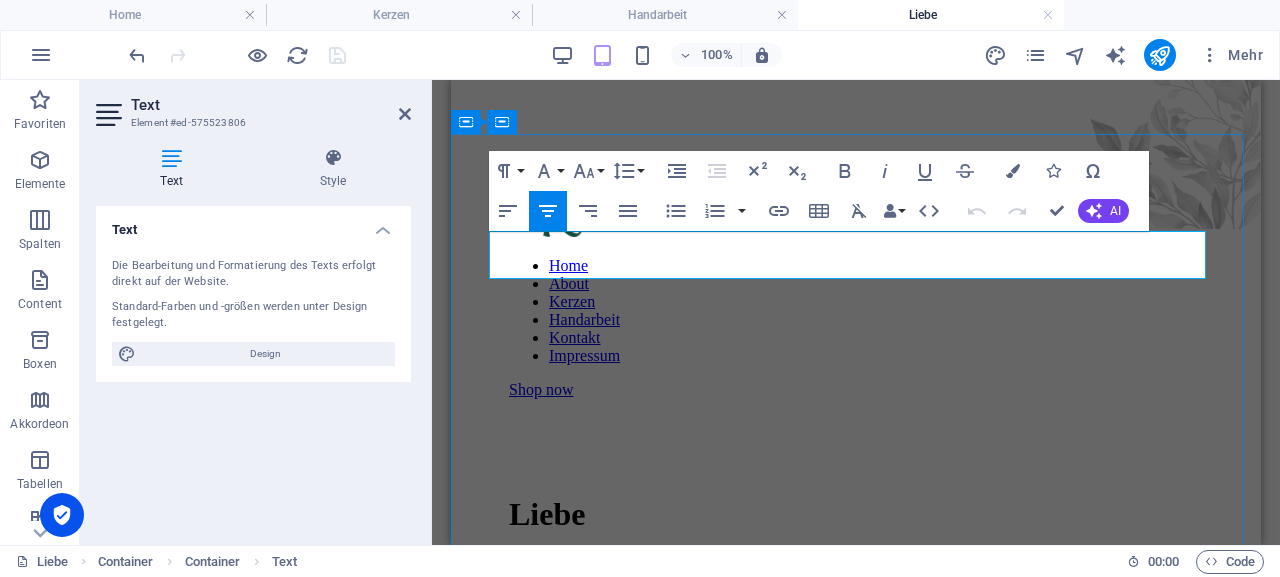 click on "Angegebene Preise sind Gesamtpreise. Umsatzsteuer wird aufgrund Kleinunternehmerstatus gem. § 19 UStG nicht ausgewiesen." at bounding box center (856, 817) 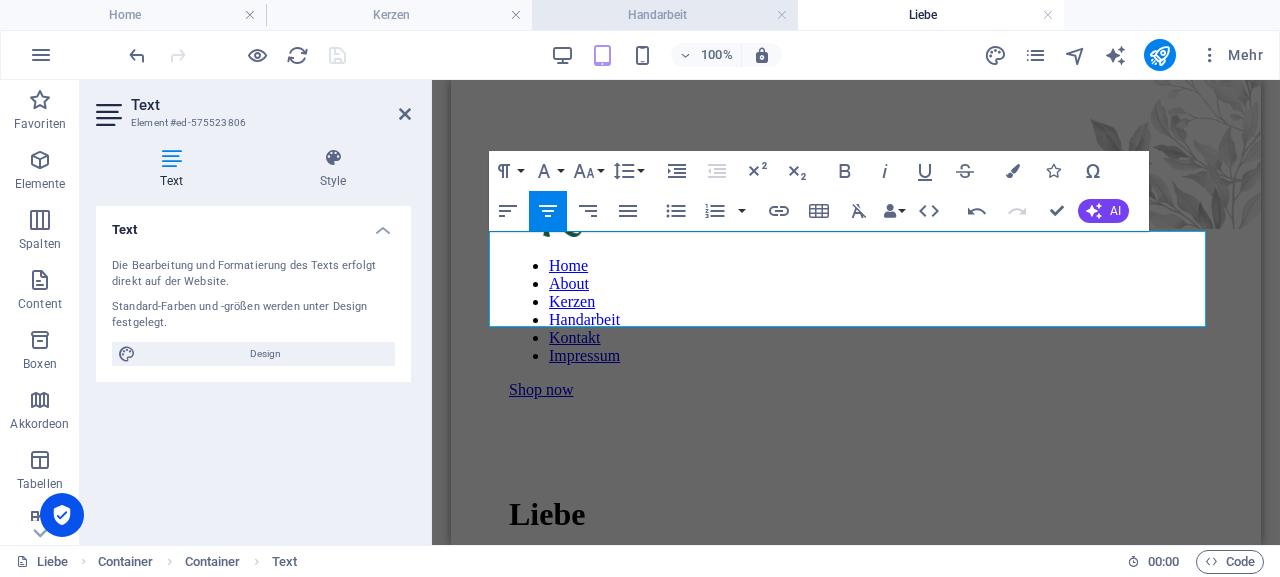 click on "Handarbeit" at bounding box center (665, 15) 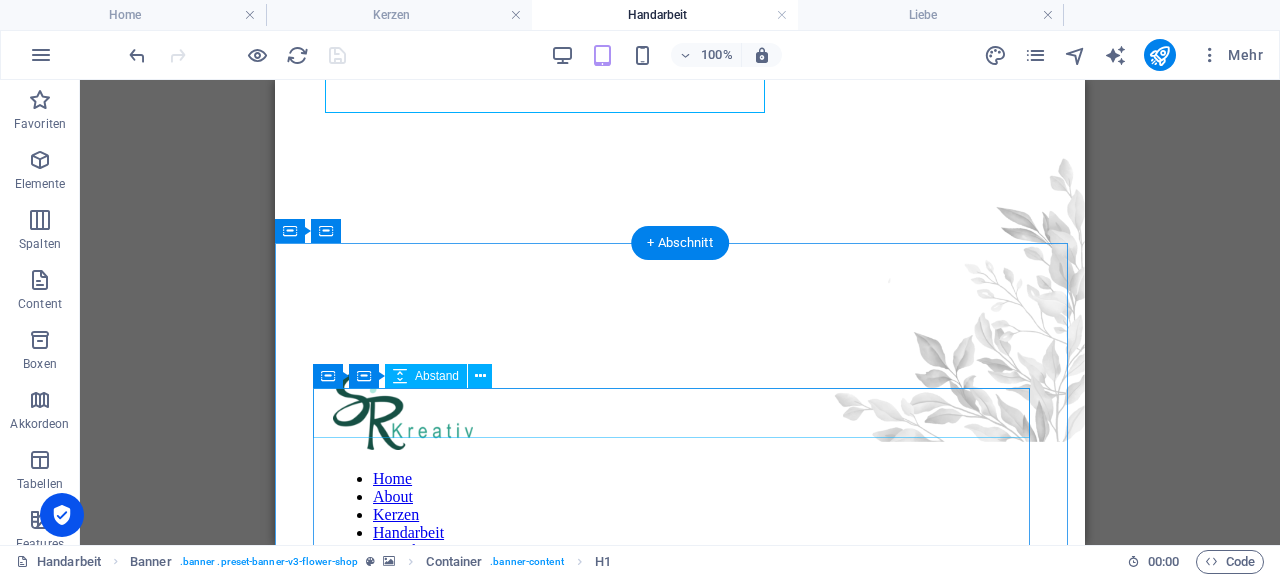 scroll, scrollTop: 208, scrollLeft: 0, axis: vertical 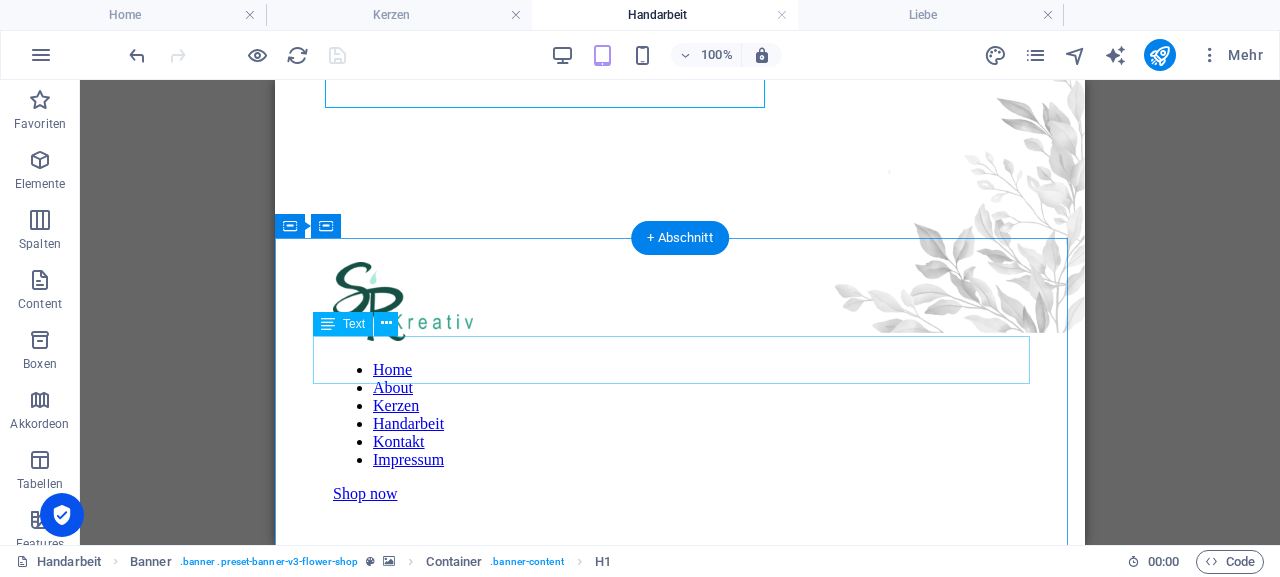 click on "Angegebene Preise sind Gesamtpreise. Umsatzsteuer wird aufgrund Kleinunternehmerstatus gem. § 19 UStG nicht ausgewiesen." at bounding box center (680, 921) 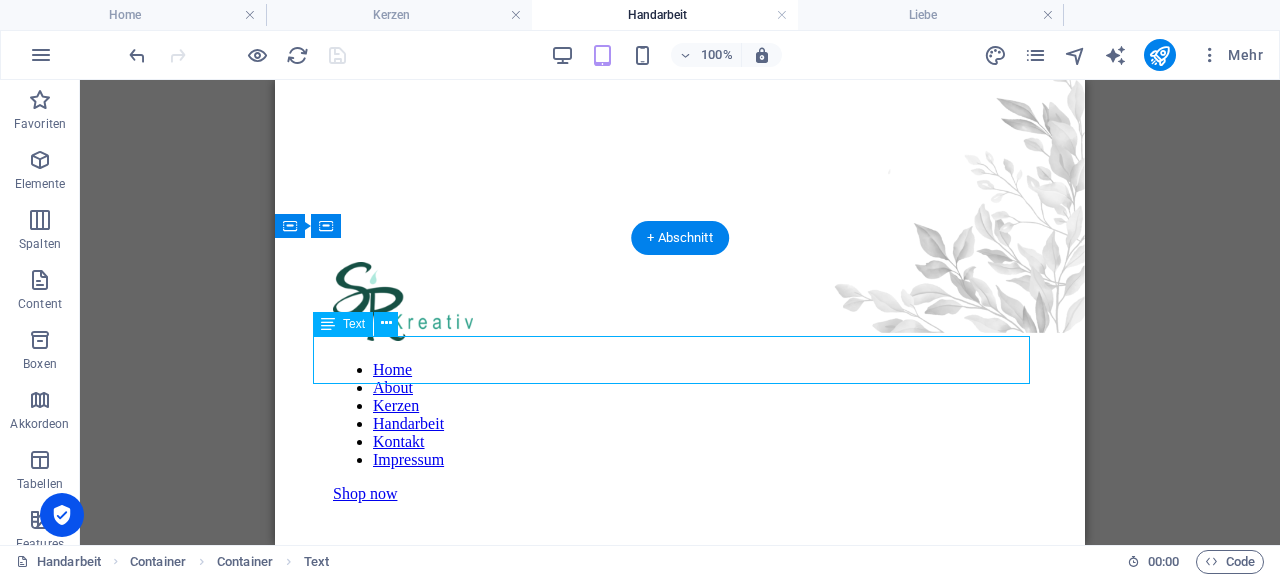 click on "Angegebene Preise sind Gesamtpreise. Umsatzsteuer wird aufgrund Kleinunternehmerstatus gem. § 19 UStG nicht ausgewiesen." at bounding box center (680, 921) 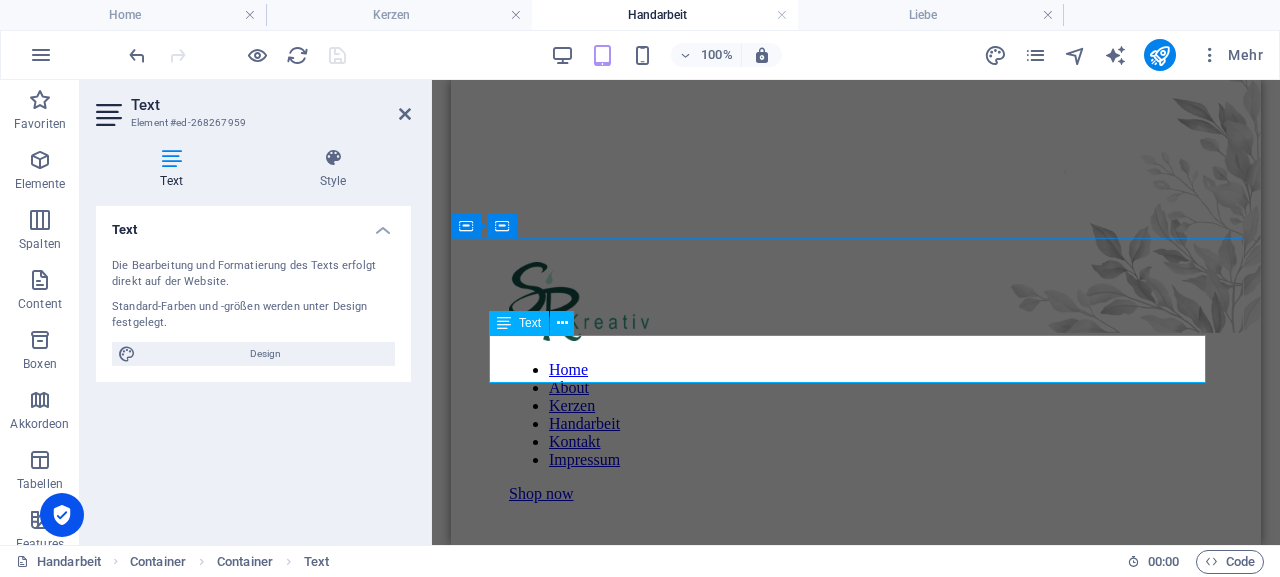 click on "Angegebene Preise sind Gesamtpreise. Umsatzsteuer wird aufgrund Kleinunternehmerstatus gem. § 19 UStG nicht ausgewiesen." at bounding box center [856, 921] 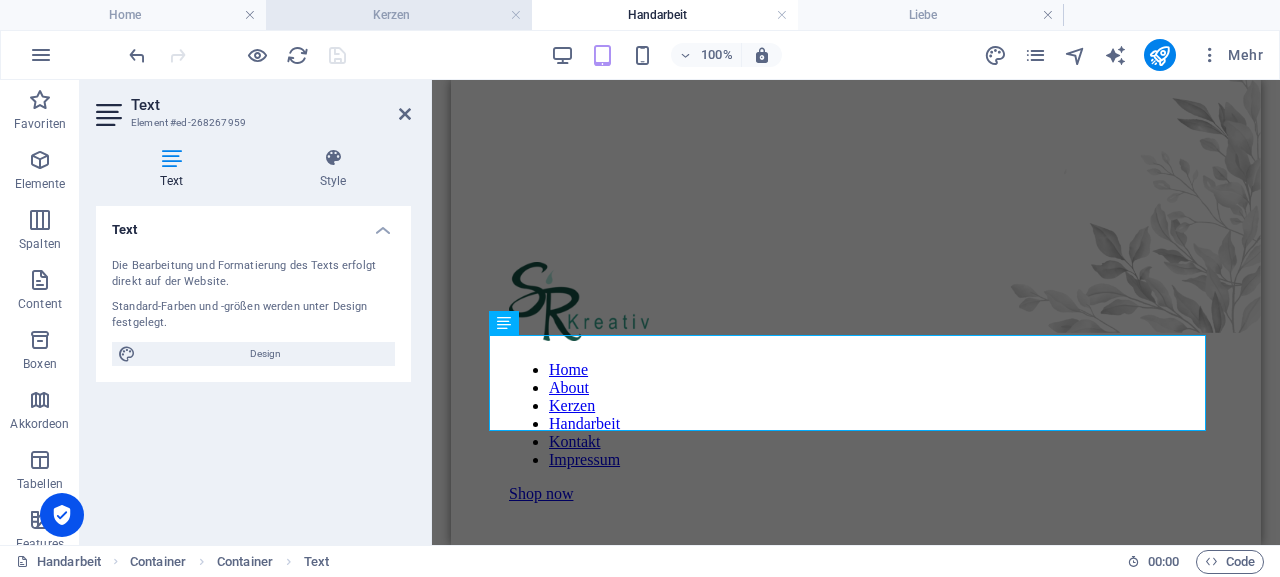 click on "Kerzen" at bounding box center (399, 15) 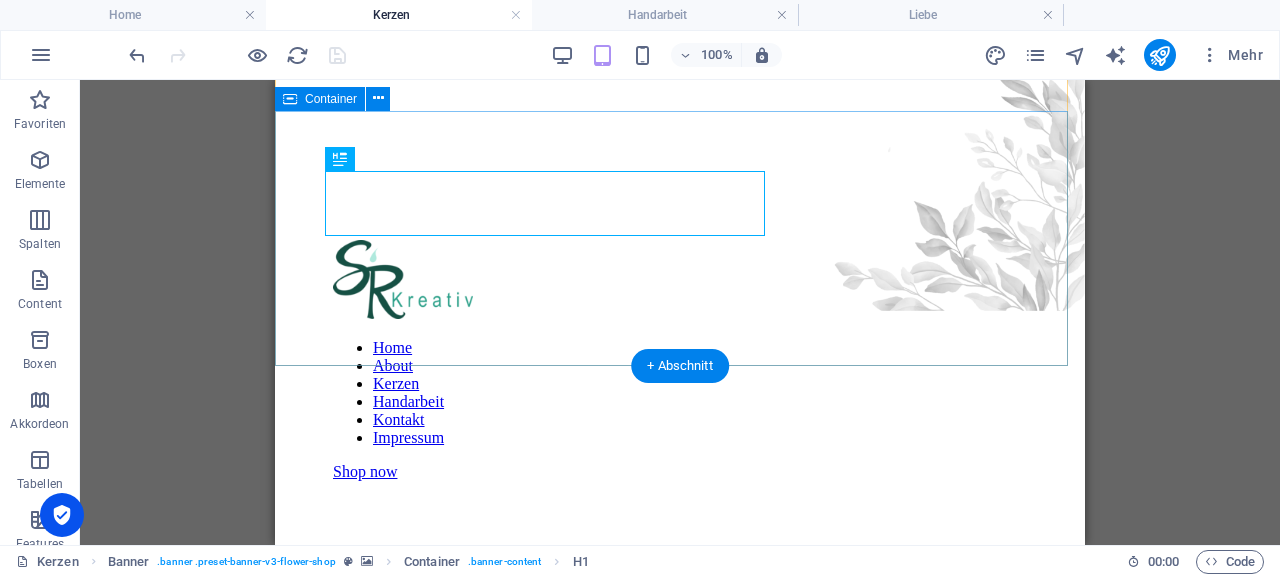 scroll, scrollTop: 312, scrollLeft: 0, axis: vertical 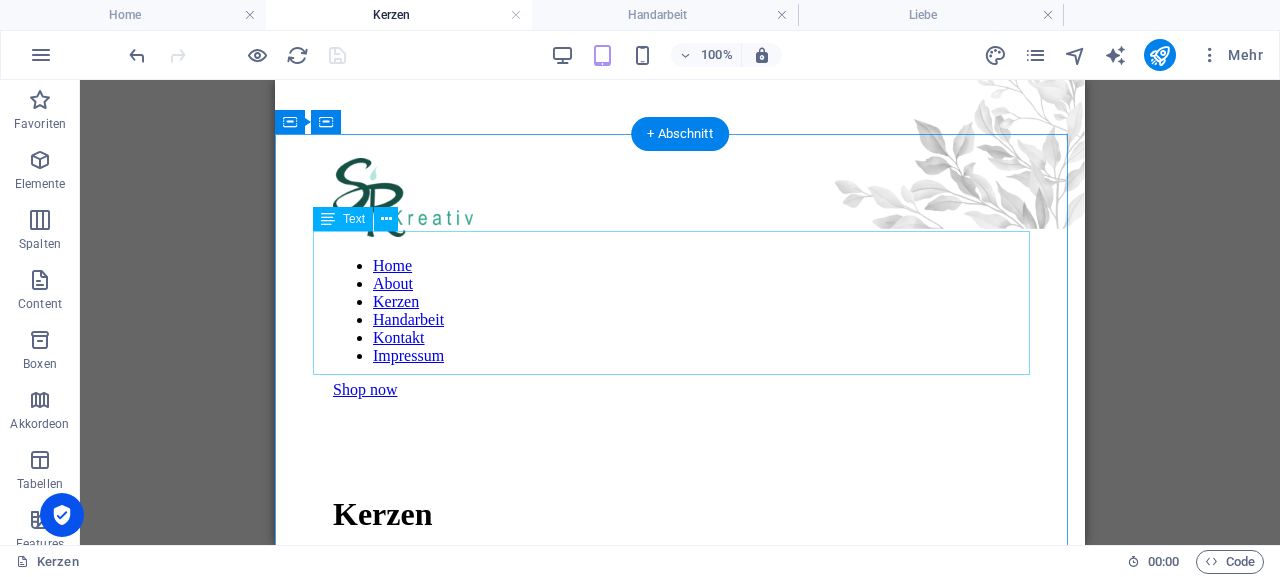 click on "Die selbst gegossenen Kerzen gibt es in verschiedenen Farben, die ich bei Interesse gerne zeigen kann. Angegebene Preise sind Gesamtpreise. Umsatzsteuer wird aufgrund Kleinunternehmerstatus gem. § 19 UStG nicht ausgewiesen." at bounding box center (680, 868) 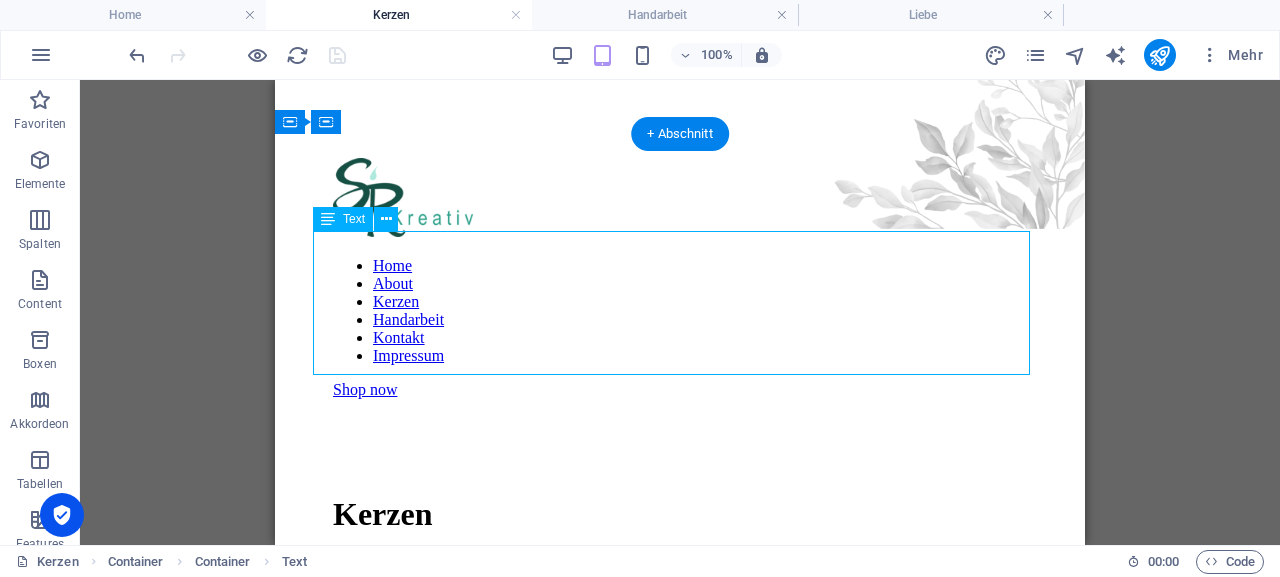 click on "Die selbst gegossenen Kerzen gibt es in verschiedenen Farben, die ich bei Interesse gerne zeigen kann. Angegebene Preise sind Gesamtpreise. Umsatzsteuer wird aufgrund Kleinunternehmerstatus gem. § 19 UStG nicht ausgewiesen." at bounding box center [680, 868] 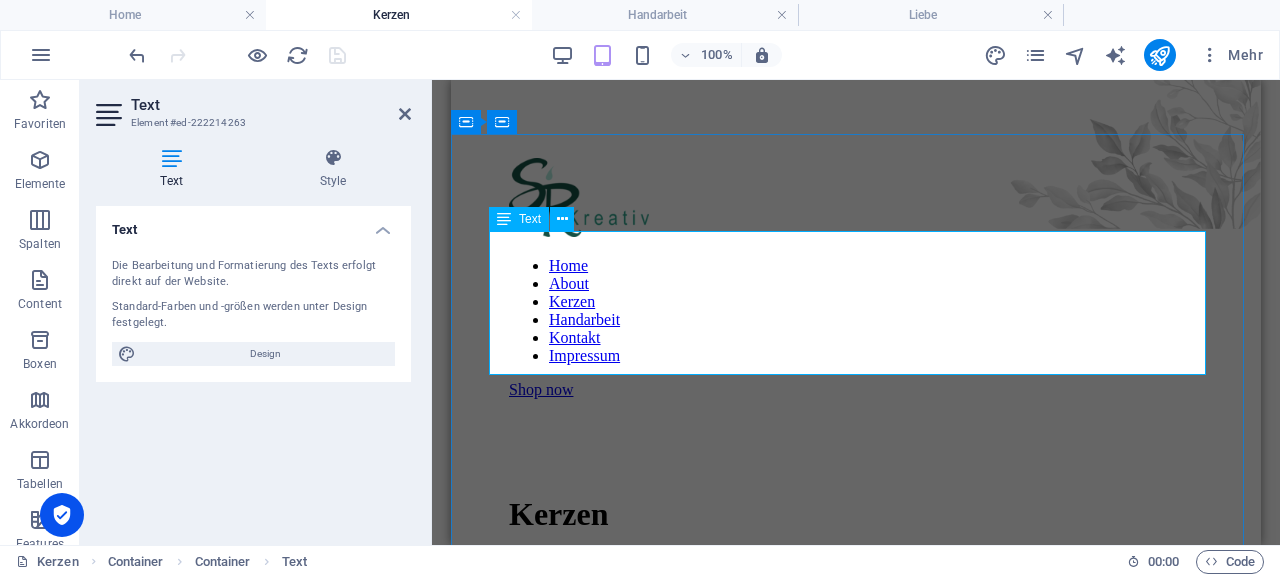 click on "Die selbst gegossenen Kerzen gibt es in verschiedenen Farben, die ich bei Interesse gerne zeigen kann." at bounding box center [856, 808] 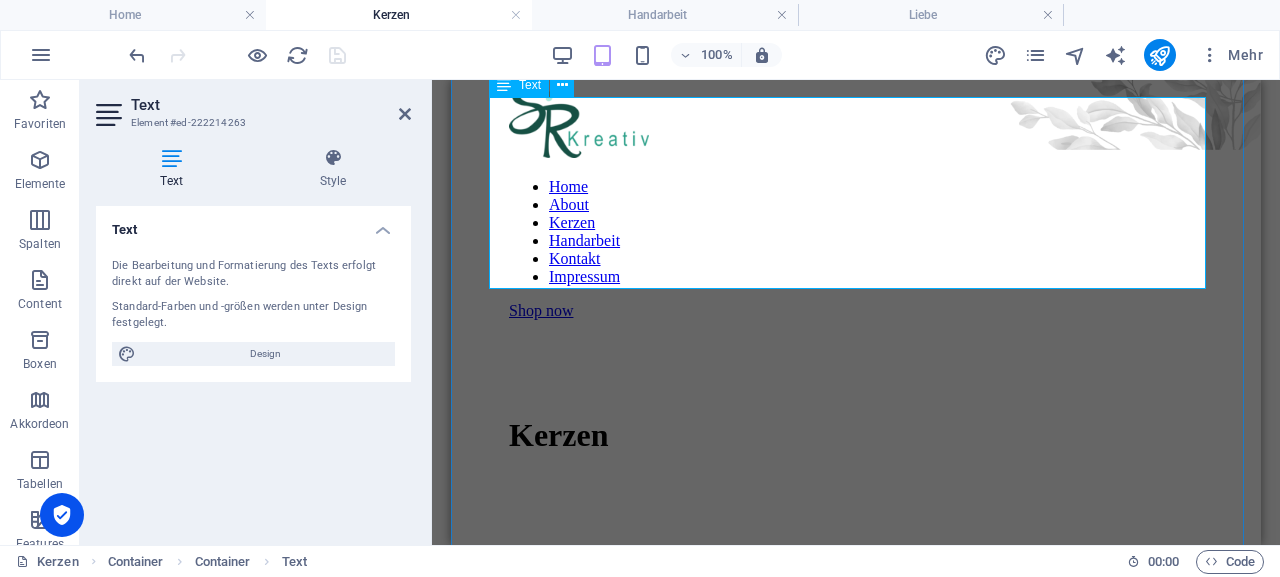 scroll, scrollTop: 520, scrollLeft: 0, axis: vertical 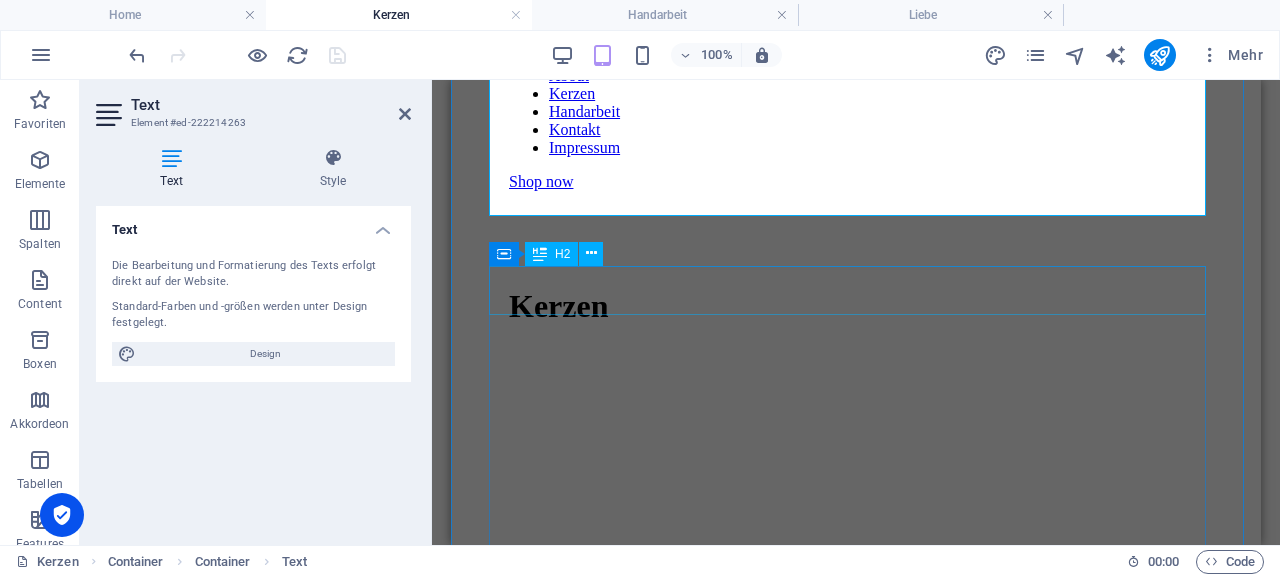 click on "Bienenwachs" at bounding box center [856, 896] 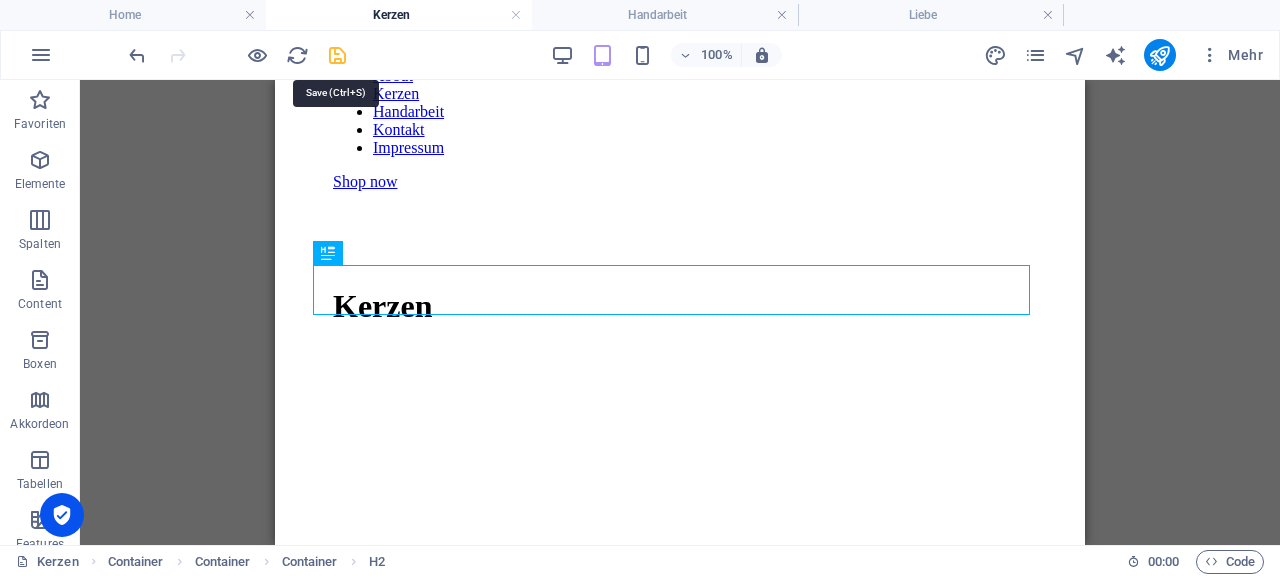 click at bounding box center (337, 55) 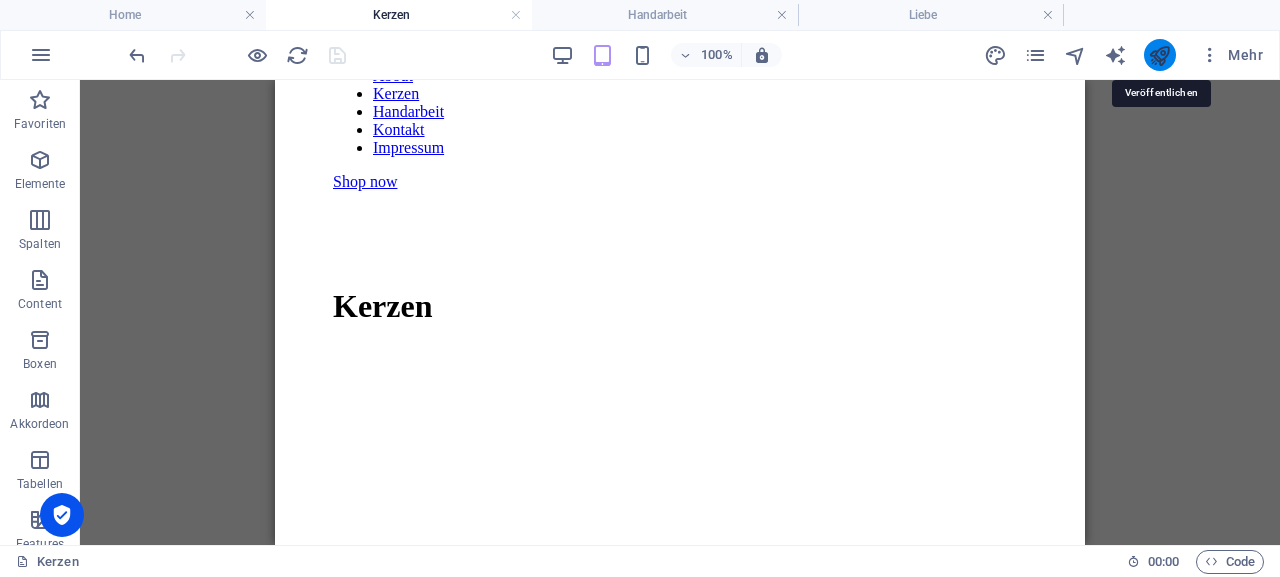 click at bounding box center [1159, 55] 